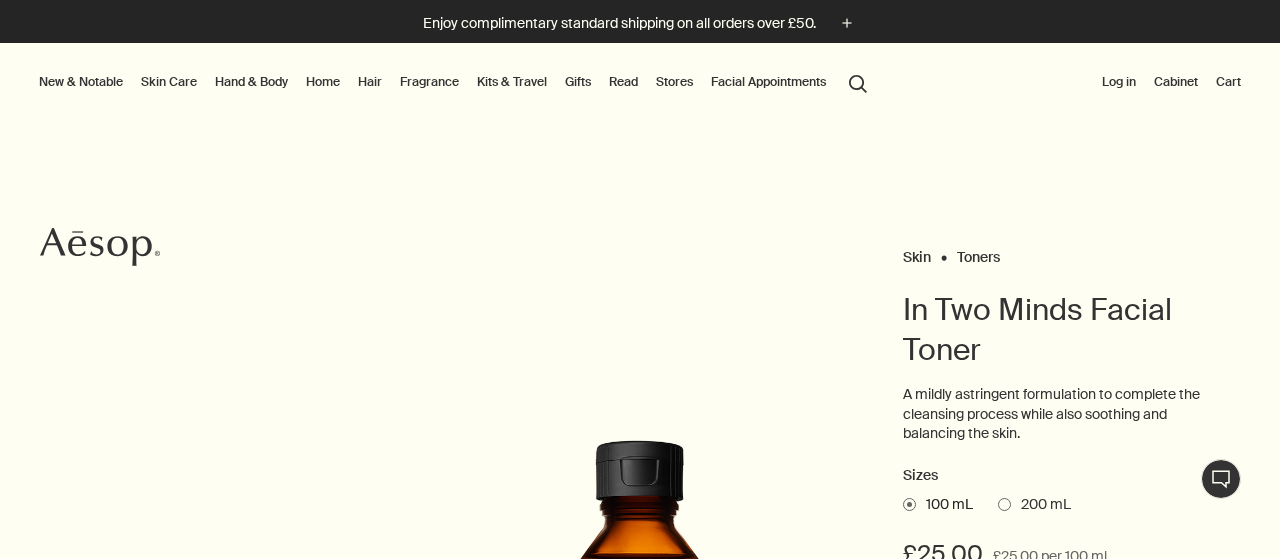 scroll, scrollTop: 0, scrollLeft: 0, axis: both 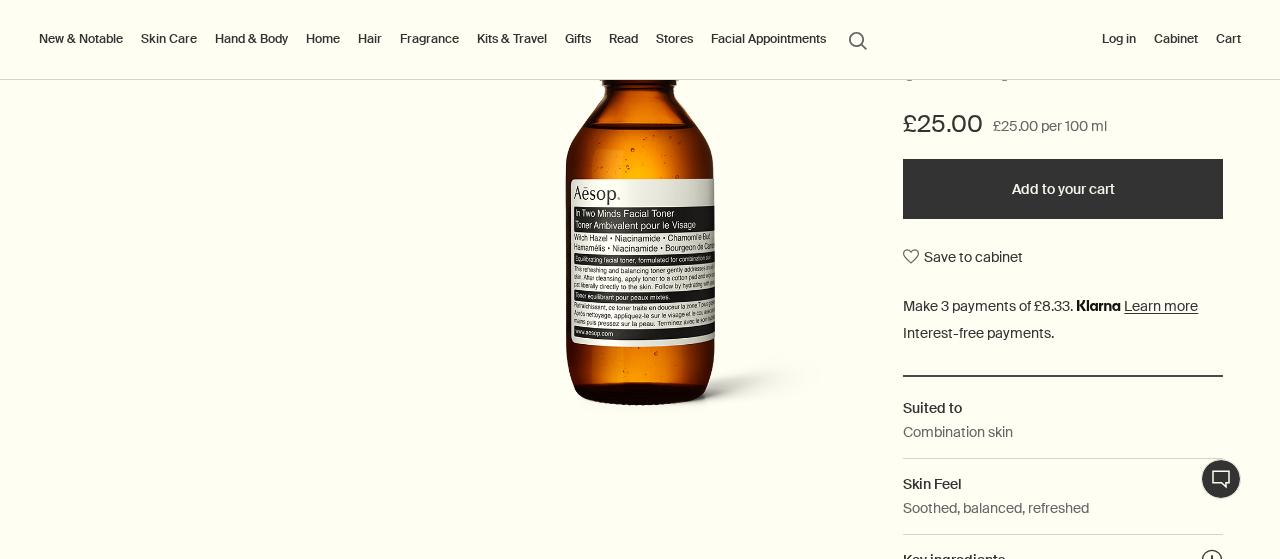 click on "Add to your cart" at bounding box center (1063, 189) 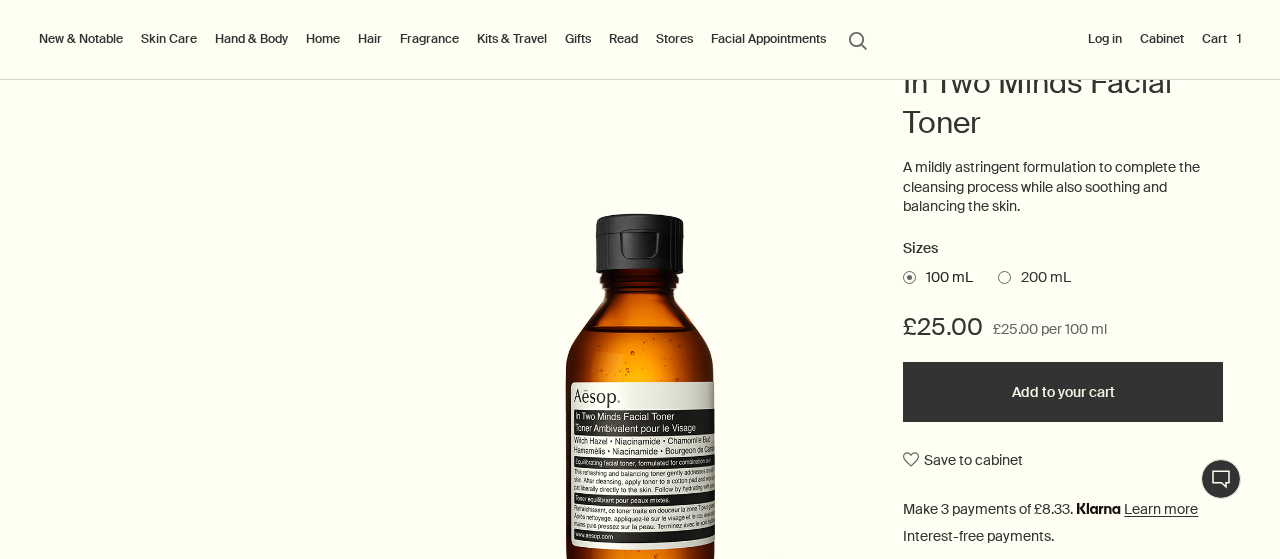 scroll, scrollTop: 0, scrollLeft: 0, axis: both 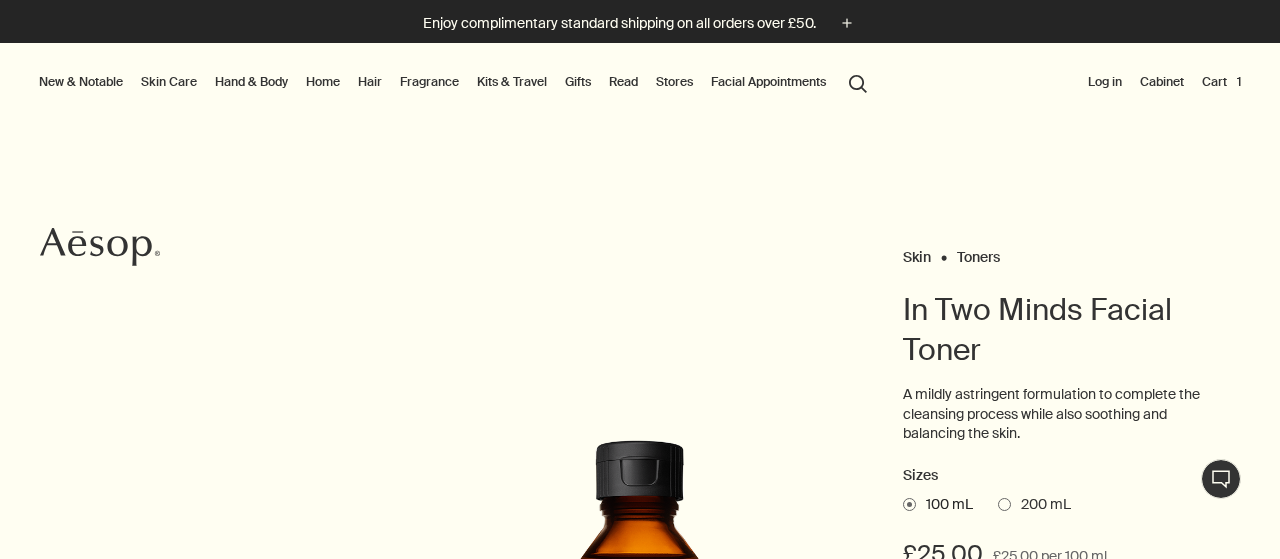 click on "Skin Care" at bounding box center (169, 82) 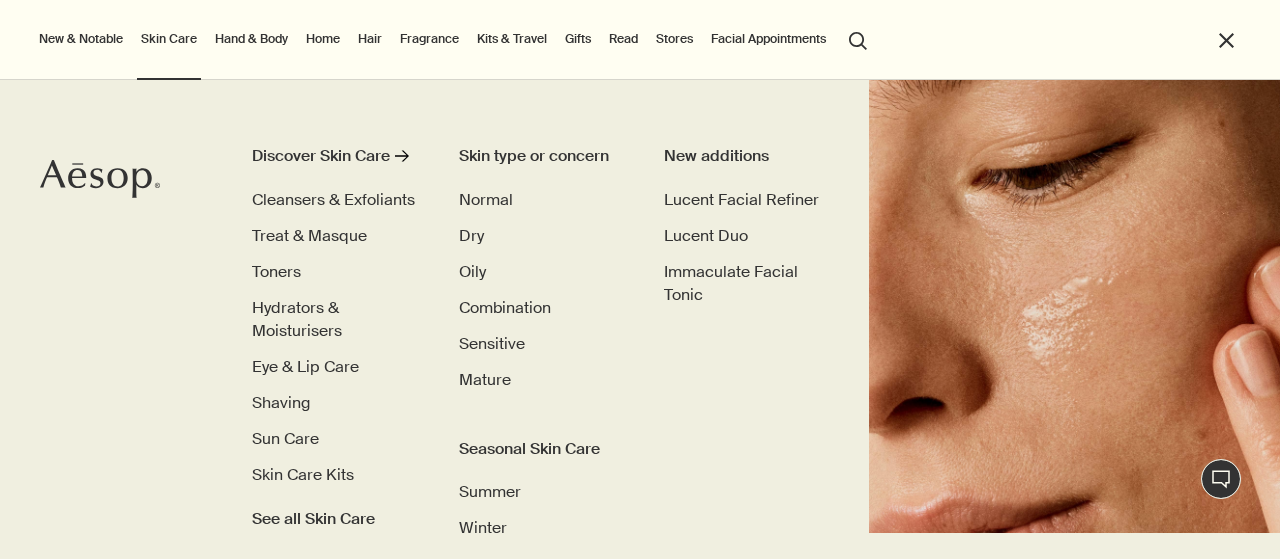 scroll, scrollTop: 27, scrollLeft: 0, axis: vertical 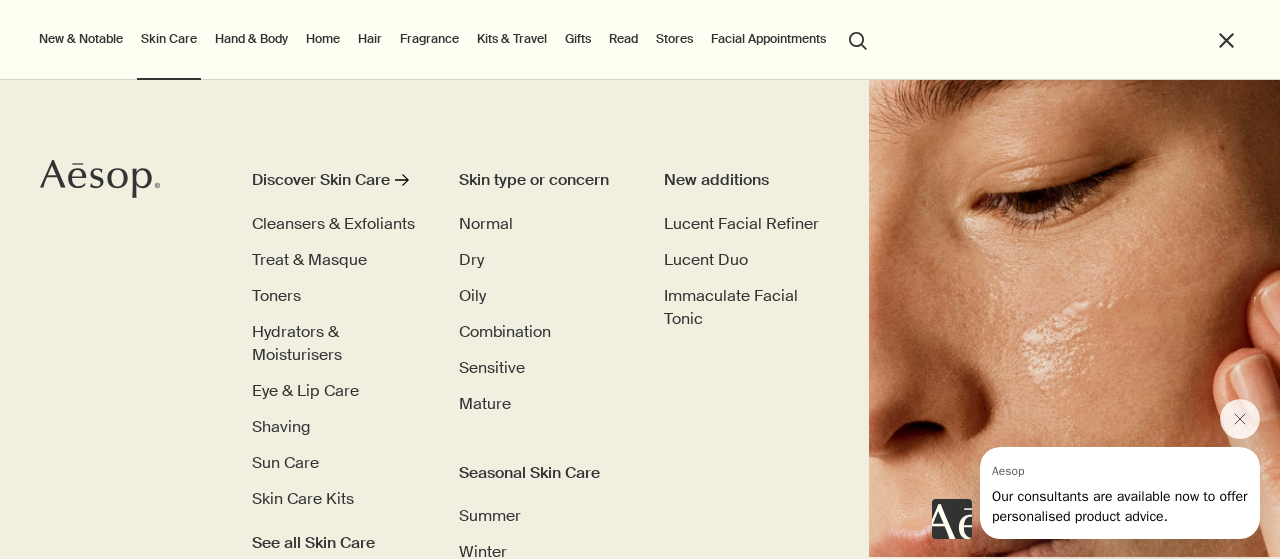 click on "Cleansers & Exfoliants" at bounding box center (333, 223) 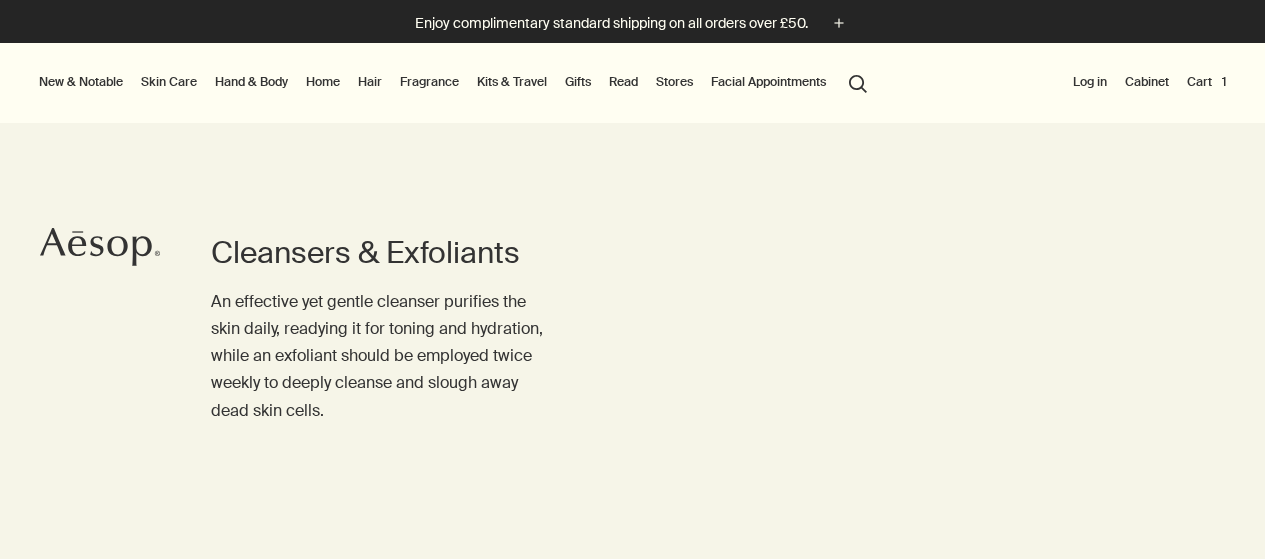 scroll, scrollTop: 0, scrollLeft: 0, axis: both 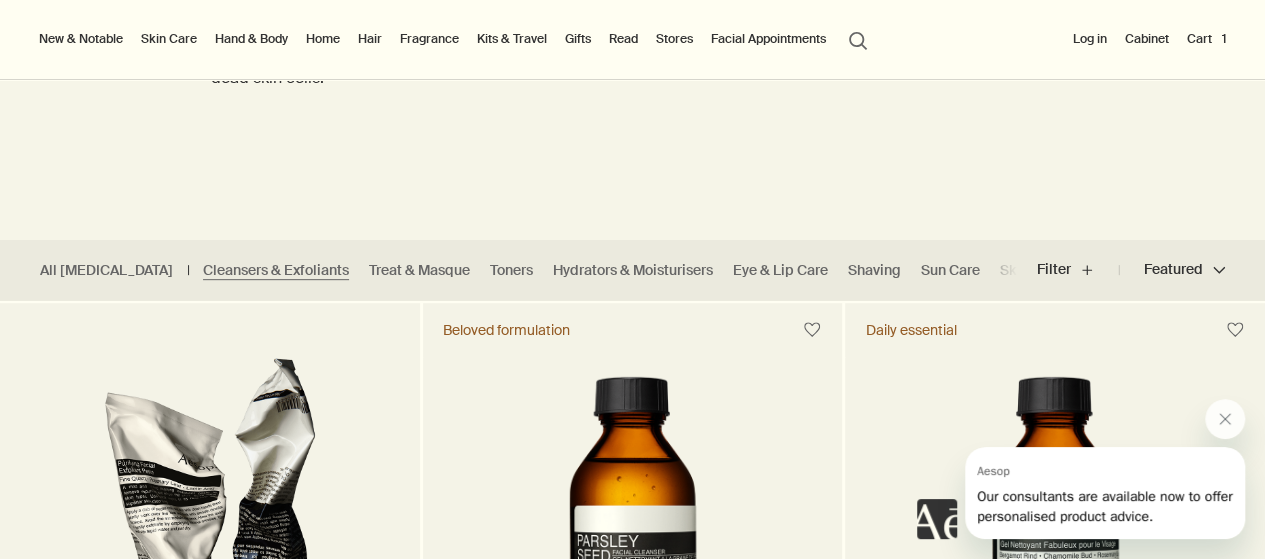 click on "All Skin Care Cleansers & Exfoliants Treat & Masque Toners Hydrators & Moisturisers Eye & Lip Care Shaving Sun Care Skin Care Kits" at bounding box center (508, 270) 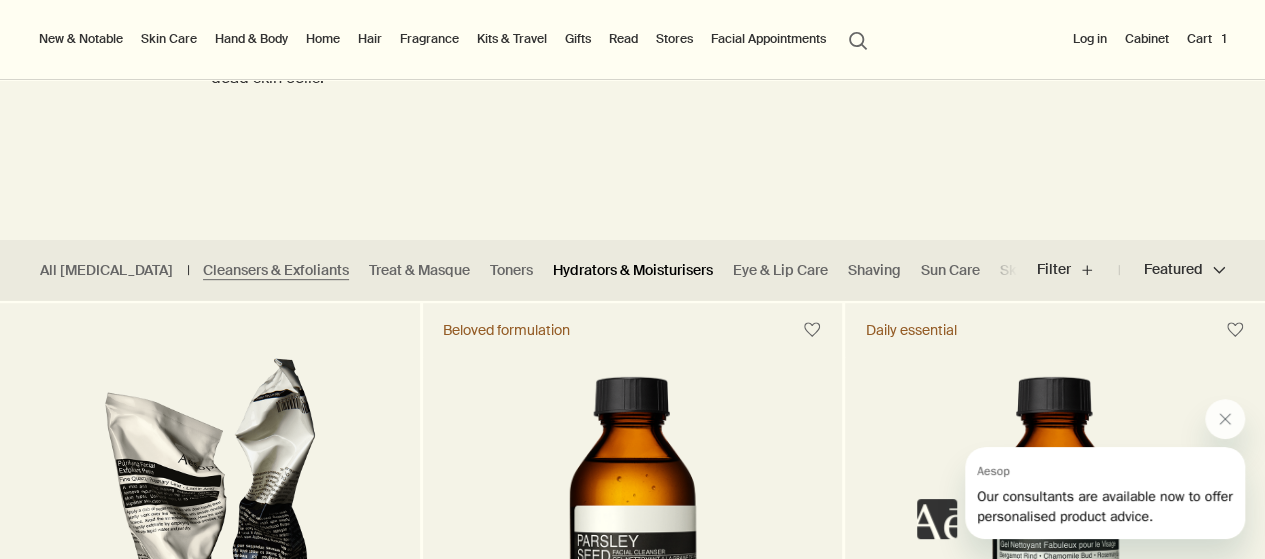 click on "Hydrators & Moisturisers" at bounding box center [633, 270] 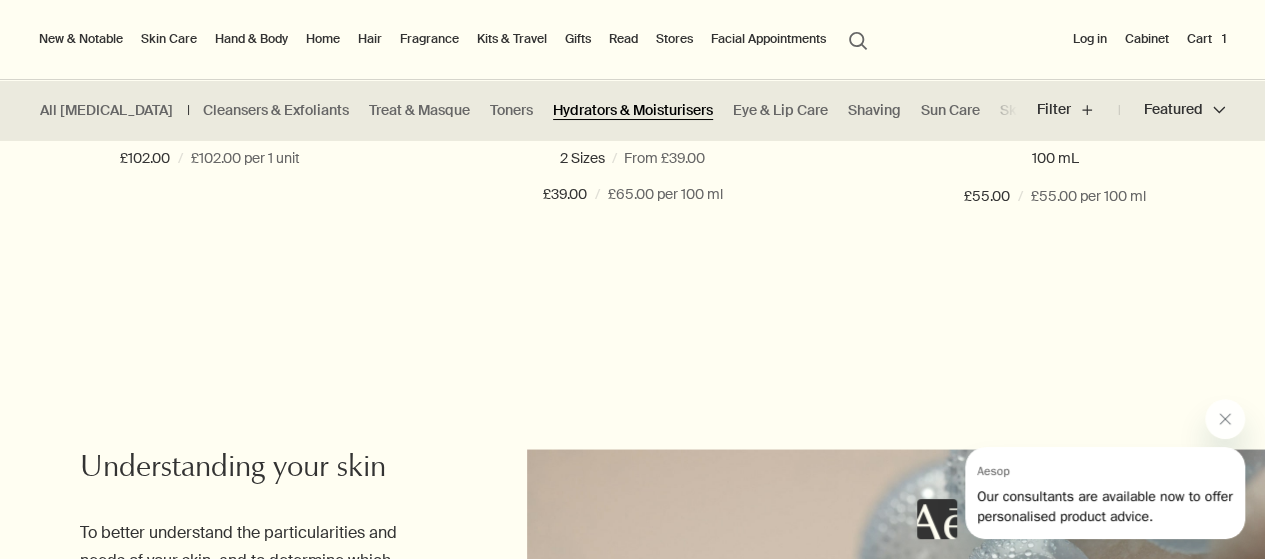 scroll, scrollTop: 5416, scrollLeft: 0, axis: vertical 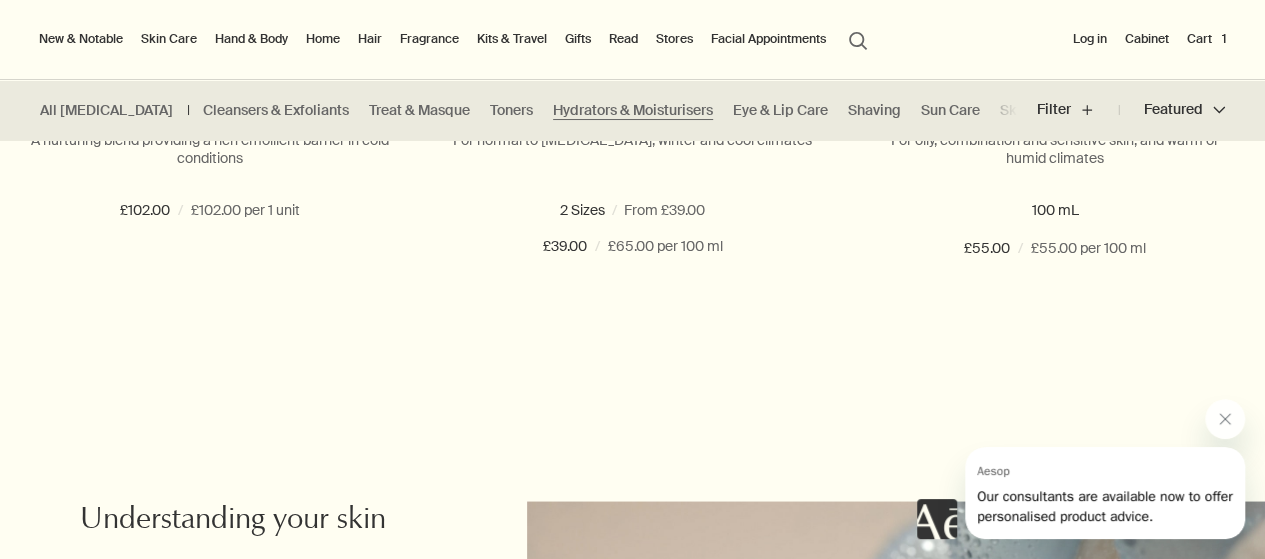click at bounding box center (649, 210) 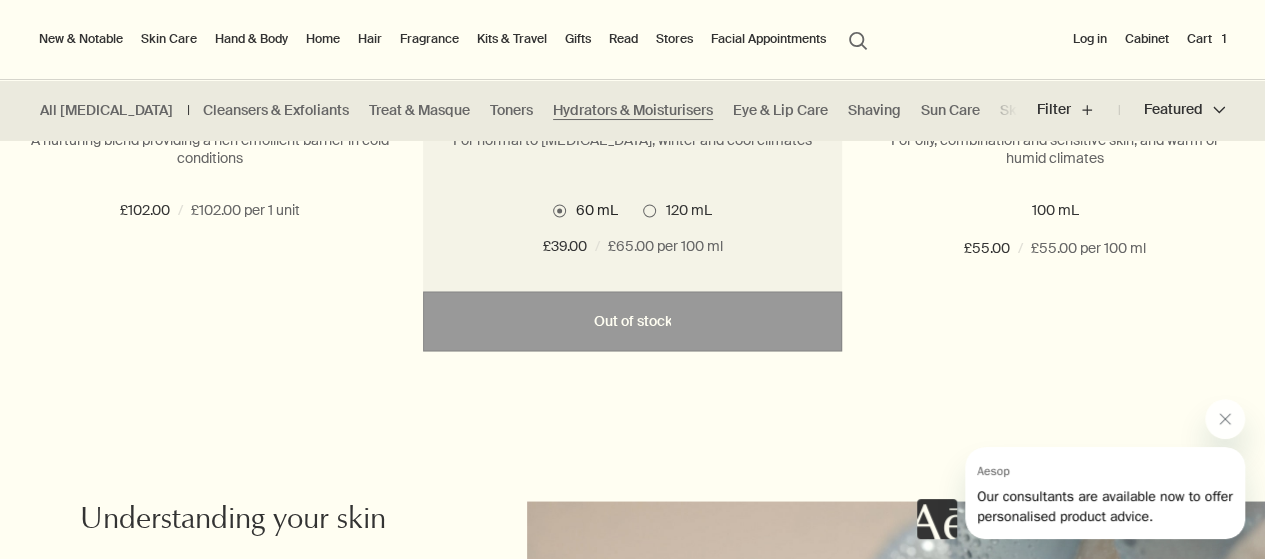 click on "120 mL" at bounding box center [643, 5623] 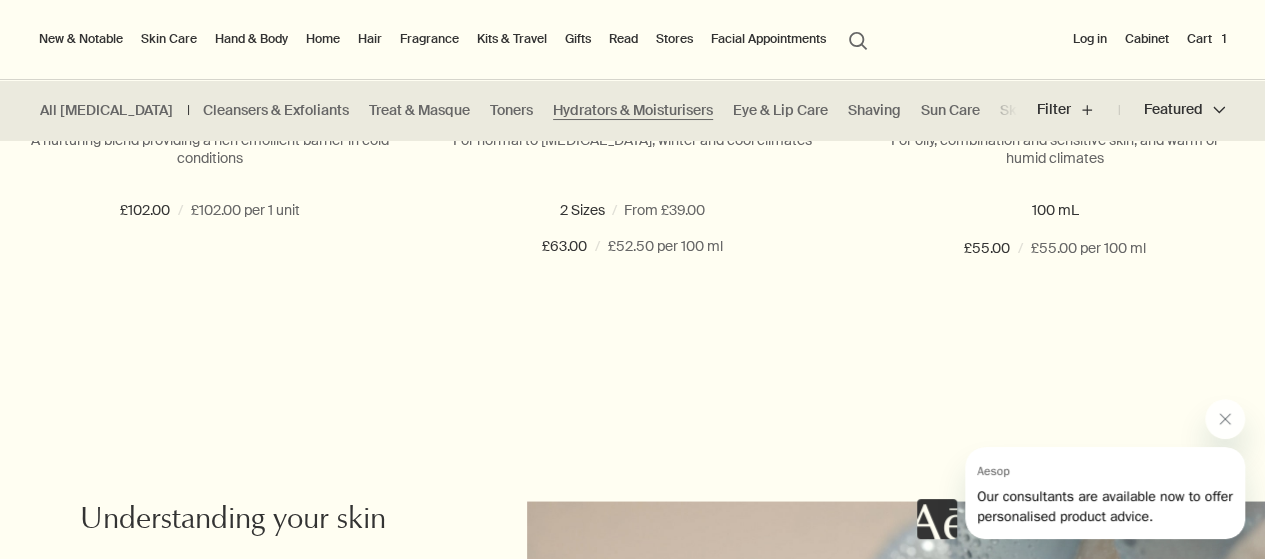 click at bounding box center (559, 210) 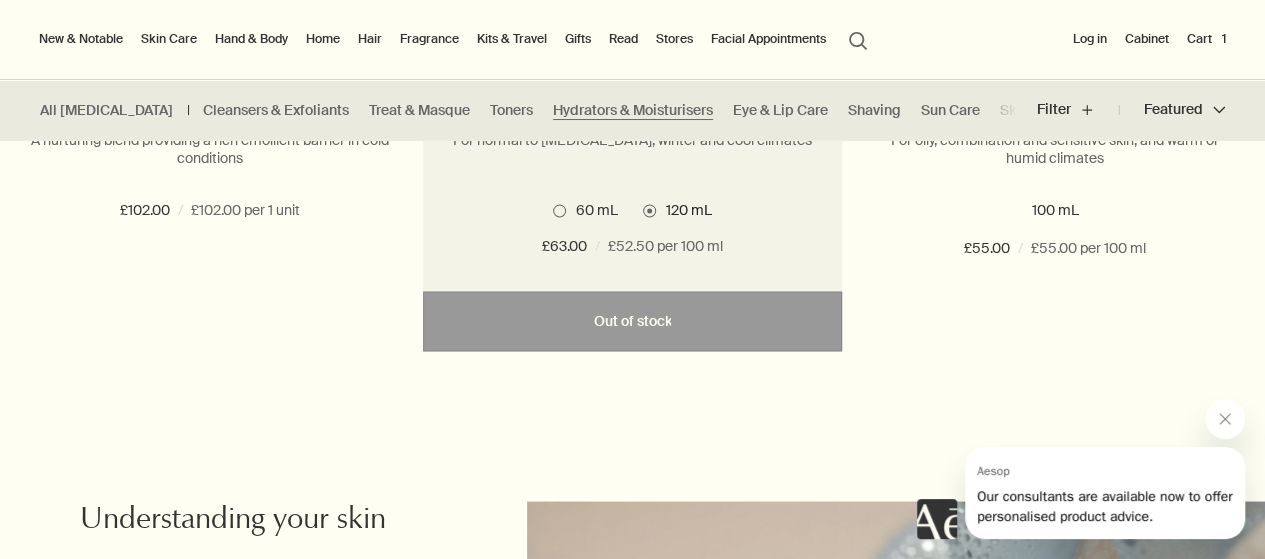 click on "60 mL" at bounding box center [553, 5623] 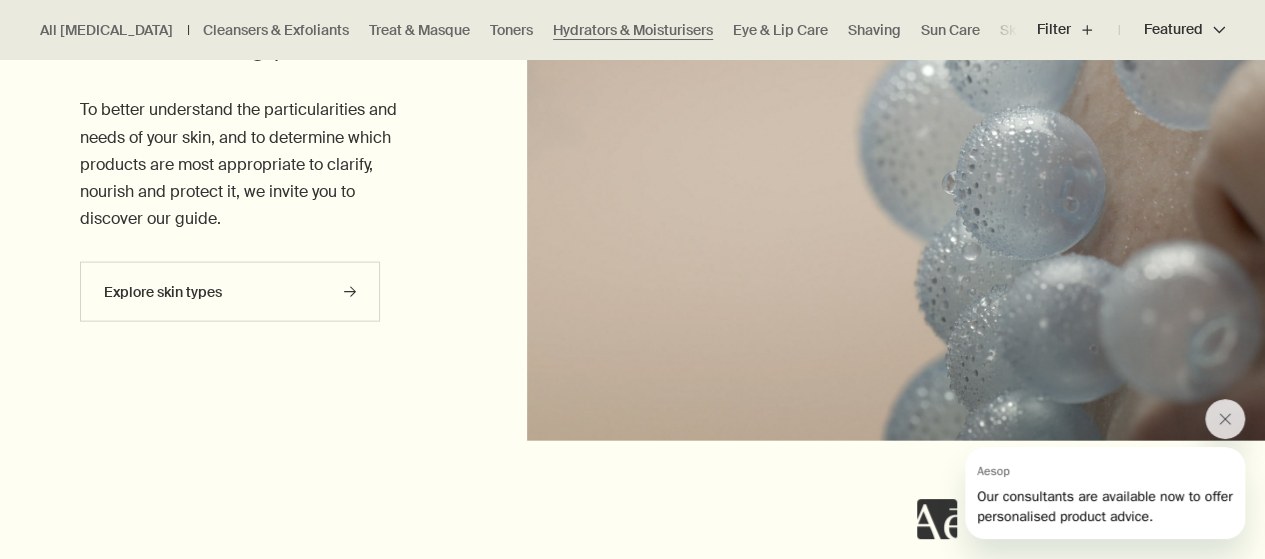scroll, scrollTop: 5892, scrollLeft: 0, axis: vertical 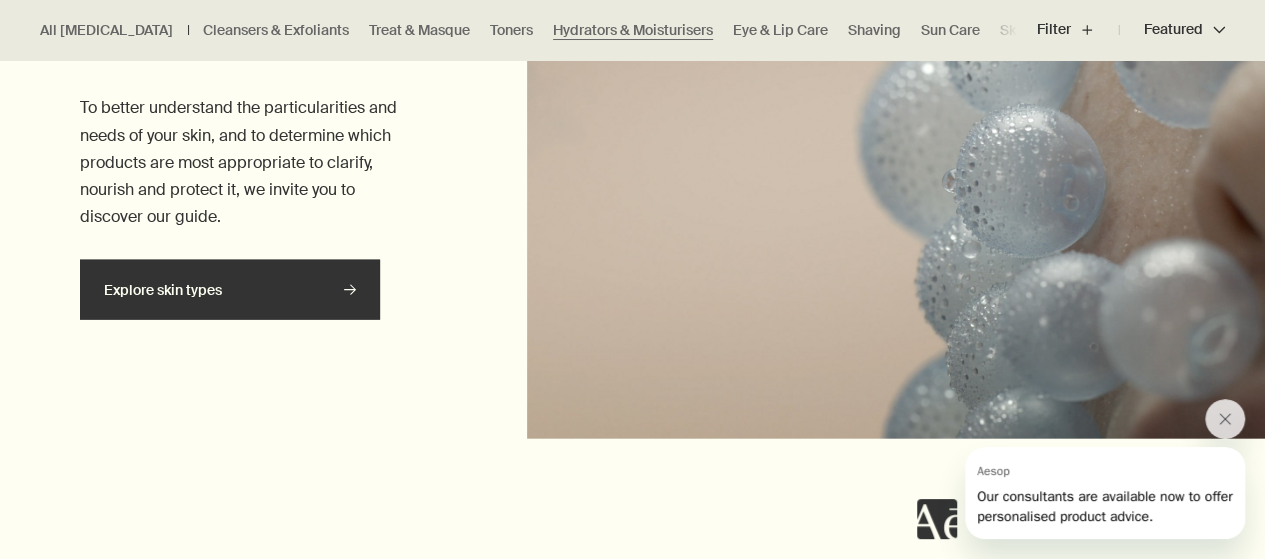 click on "Explore skin types   rightArrow" at bounding box center [230, 290] 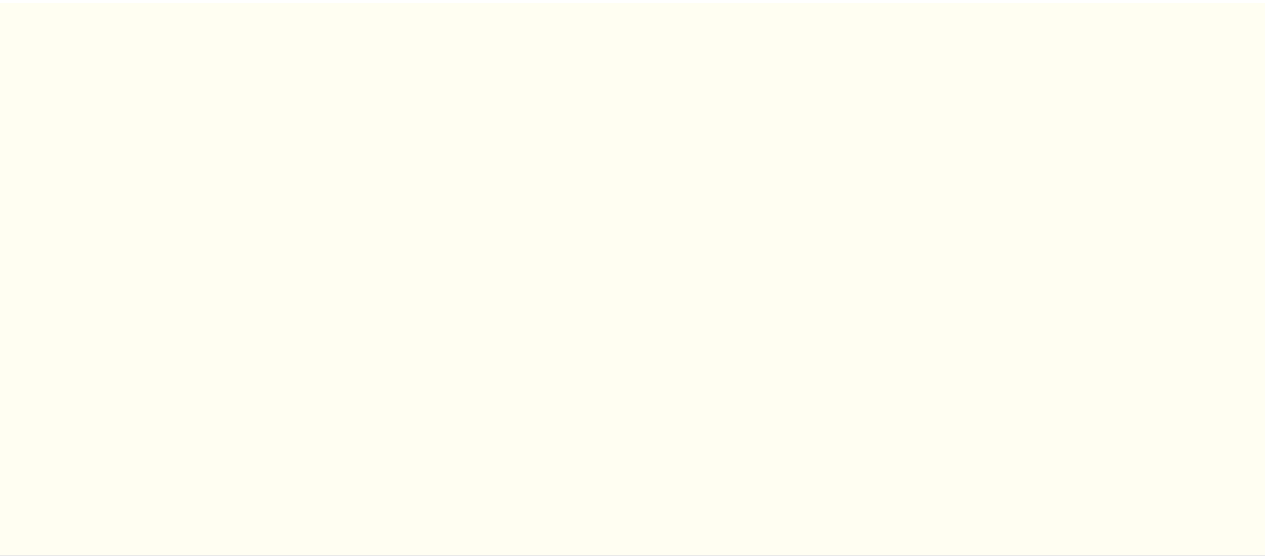 scroll, scrollTop: 0, scrollLeft: 0, axis: both 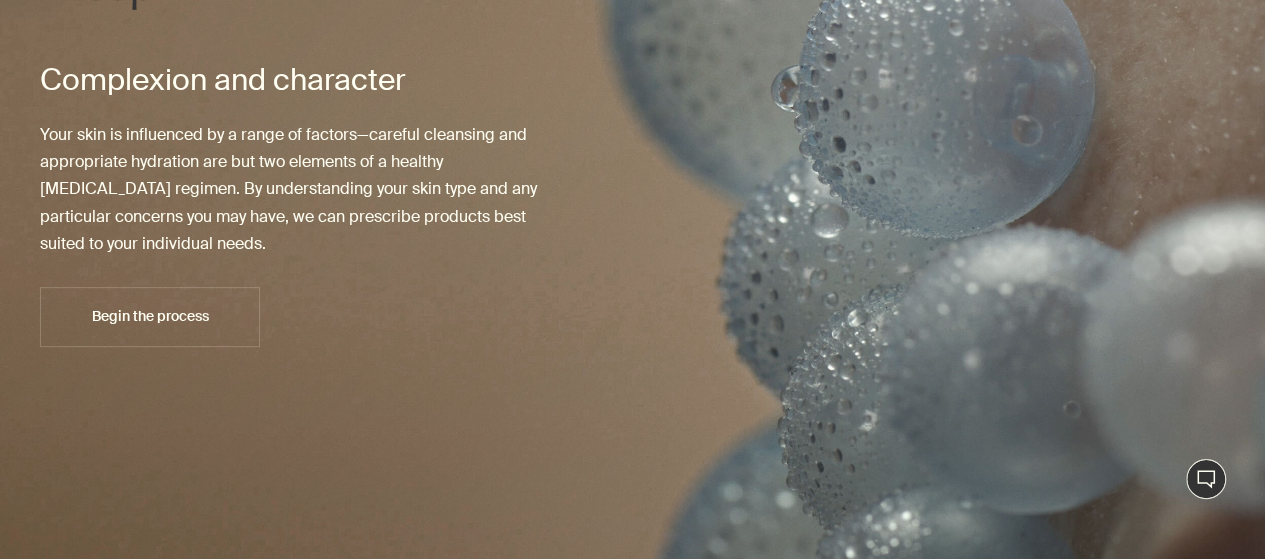 click on "Begin the process" at bounding box center [150, 316] 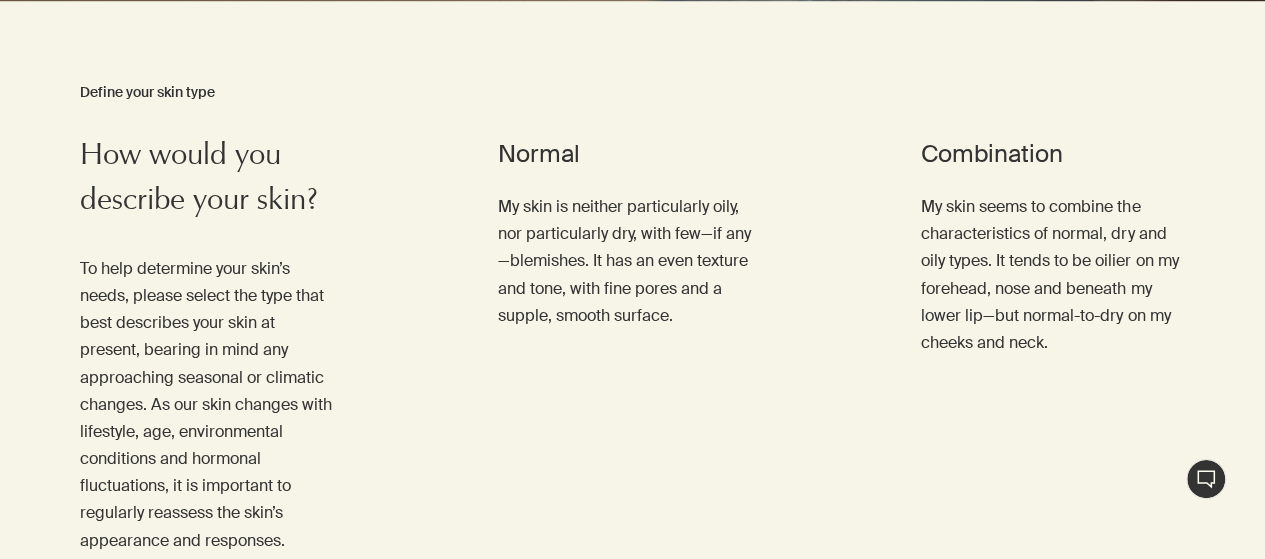 scroll, scrollTop: 843, scrollLeft: 0, axis: vertical 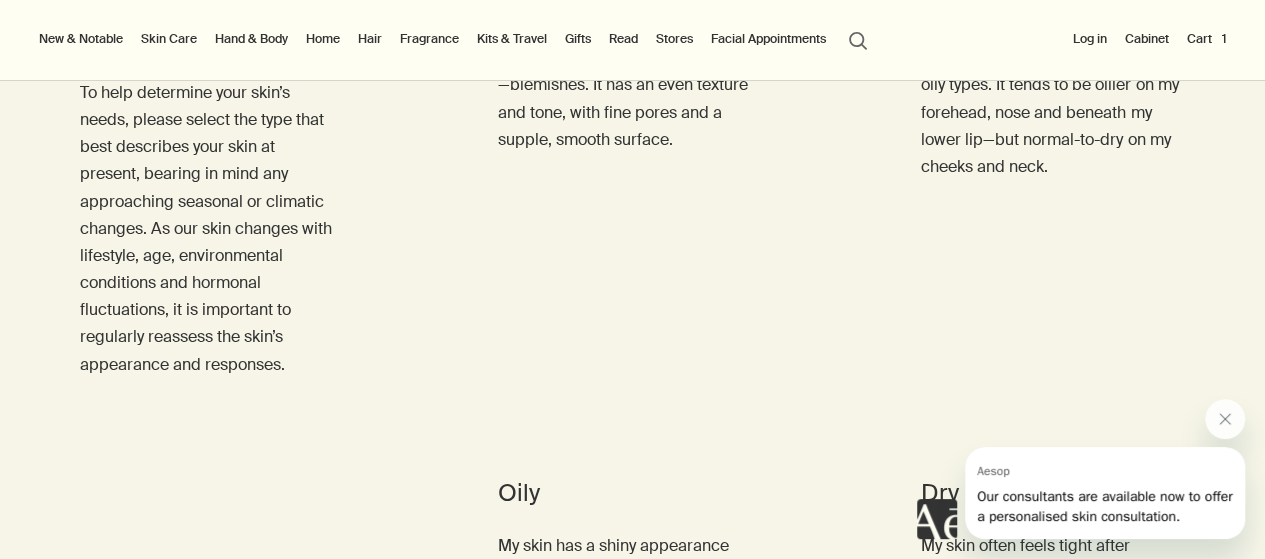 click on "I have combination skin" at bounding box center (1021, 229) 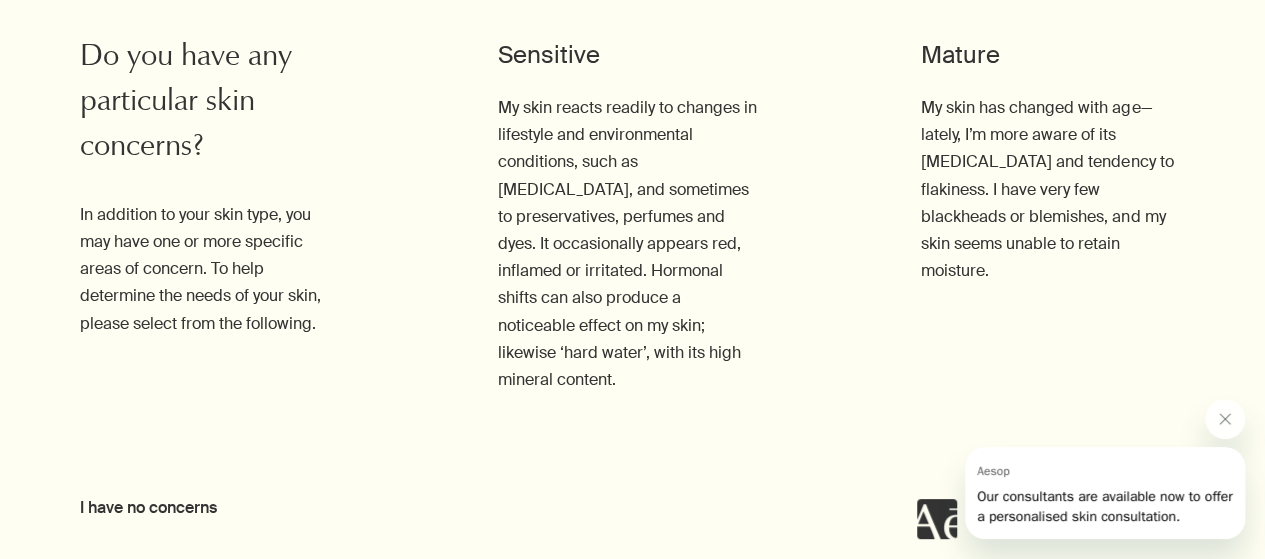scroll, scrollTop: 1944, scrollLeft: 0, axis: vertical 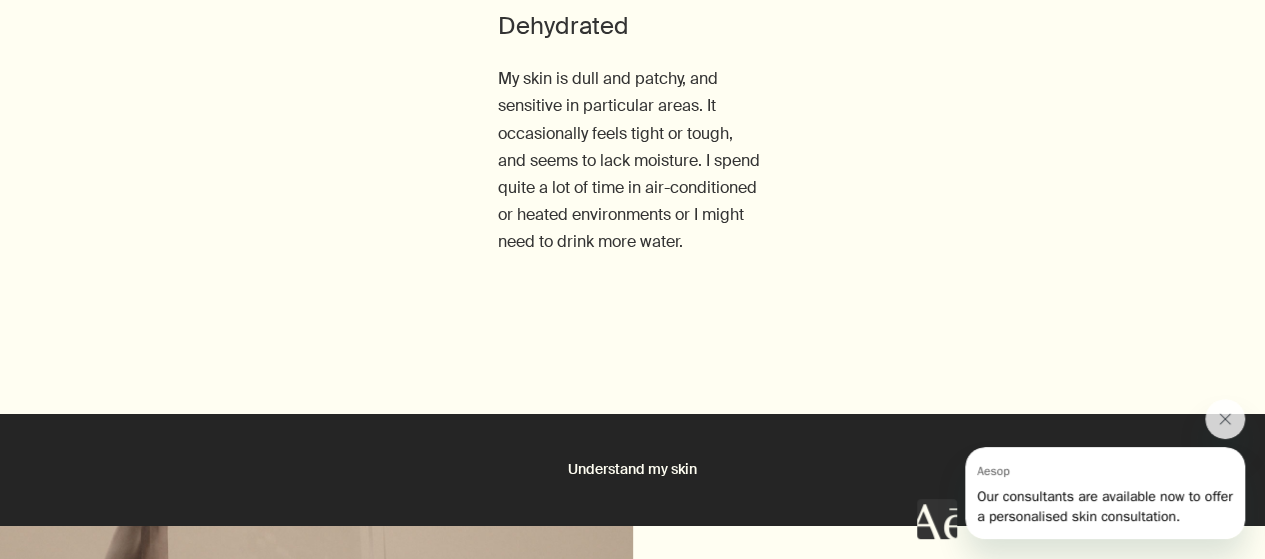 click on "My skin is dehydrated" at bounding box center [591, 305] 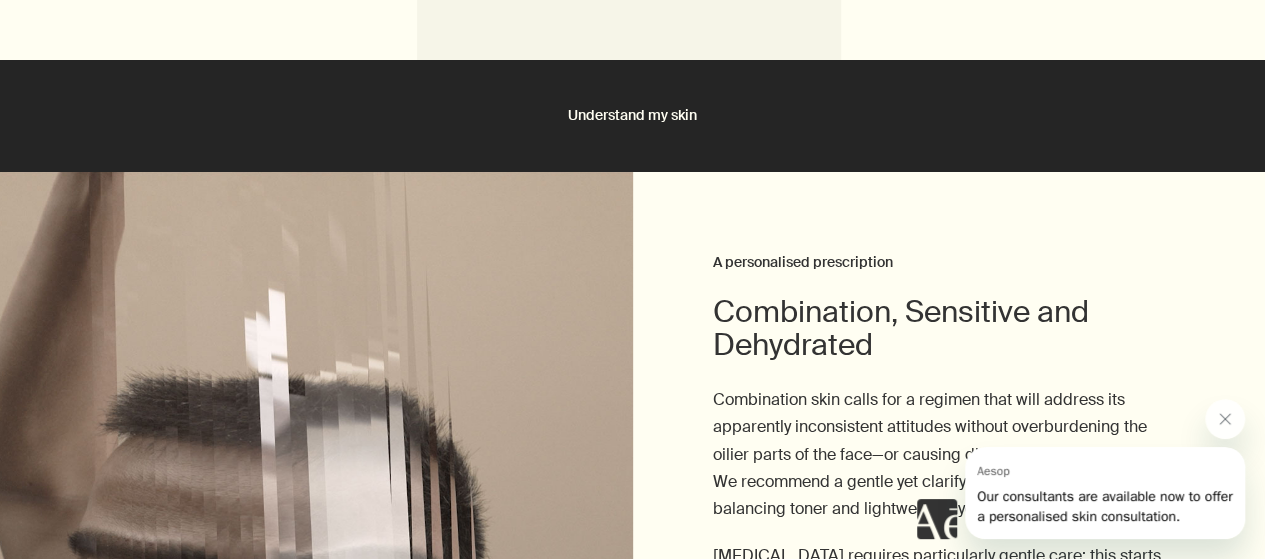 scroll, scrollTop: 2980, scrollLeft: 0, axis: vertical 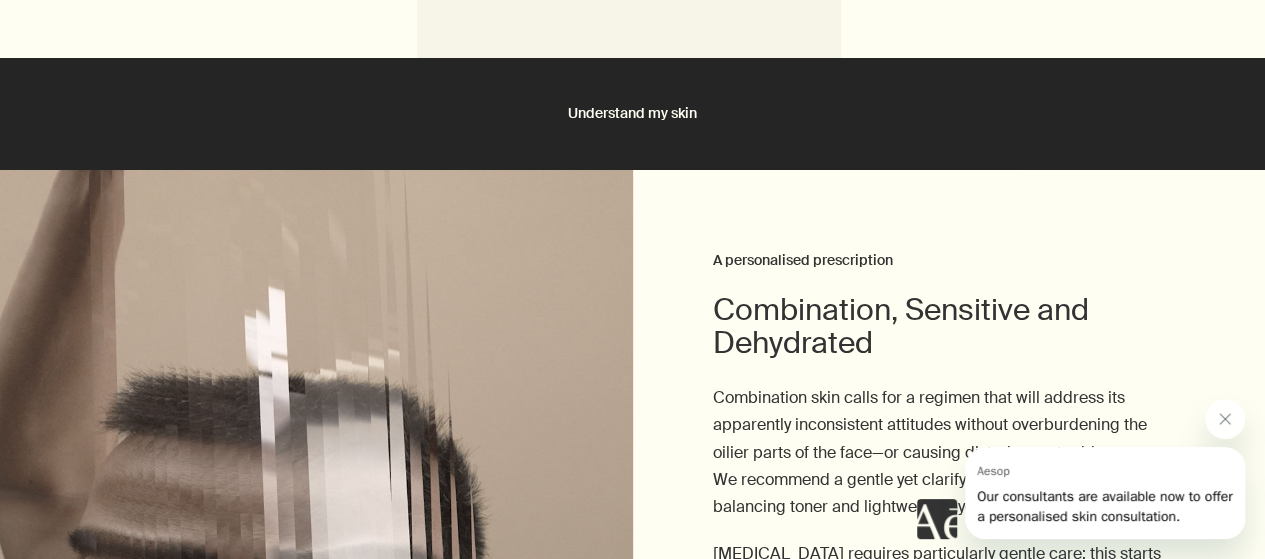 click on "Understand my skin" at bounding box center [632, 113] 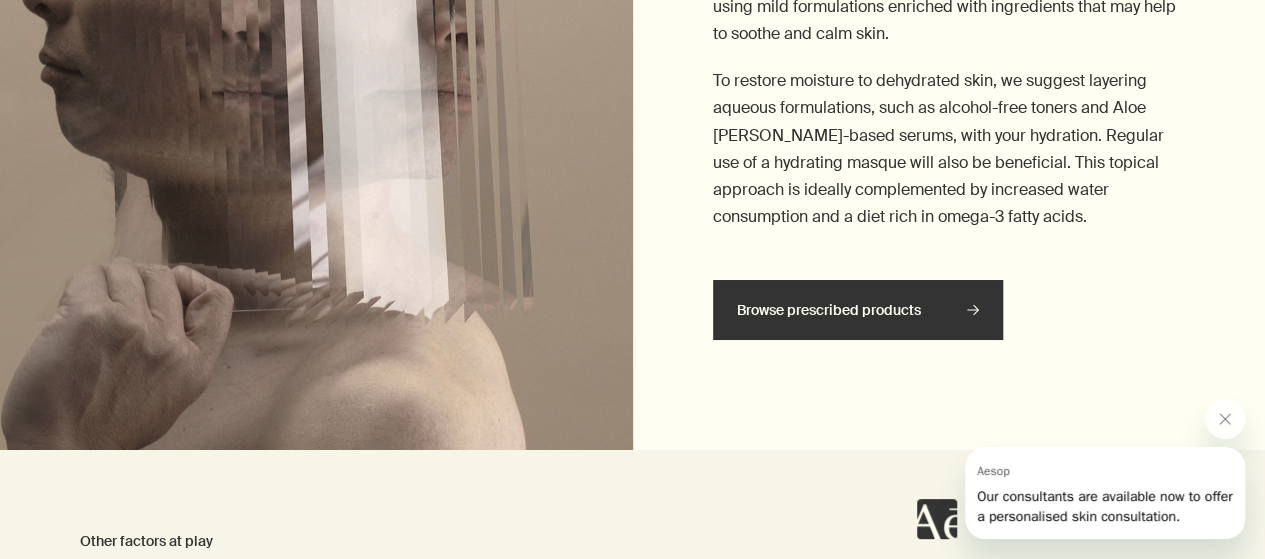 scroll, scrollTop: 3636, scrollLeft: 0, axis: vertical 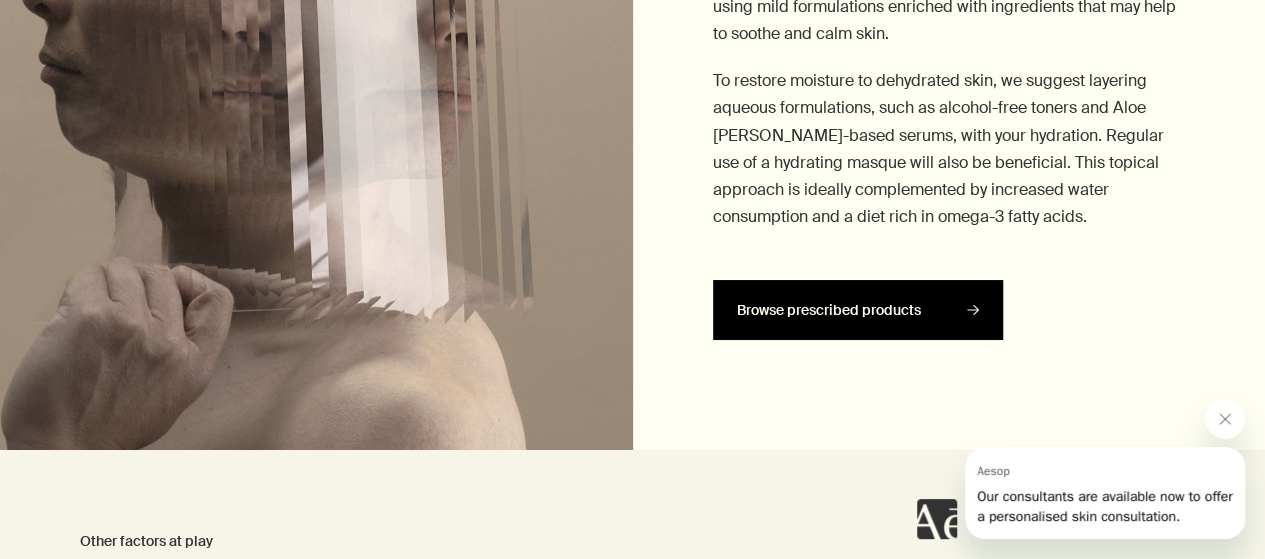 click on "Browse prescribed products" at bounding box center (858, 310) 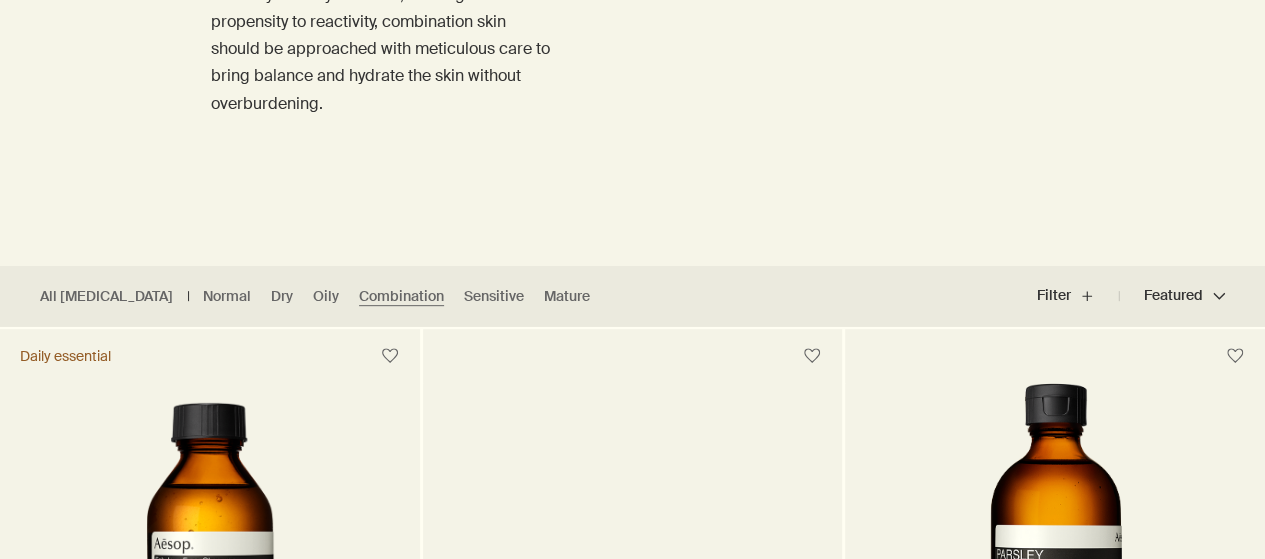 scroll, scrollTop: 307, scrollLeft: 0, axis: vertical 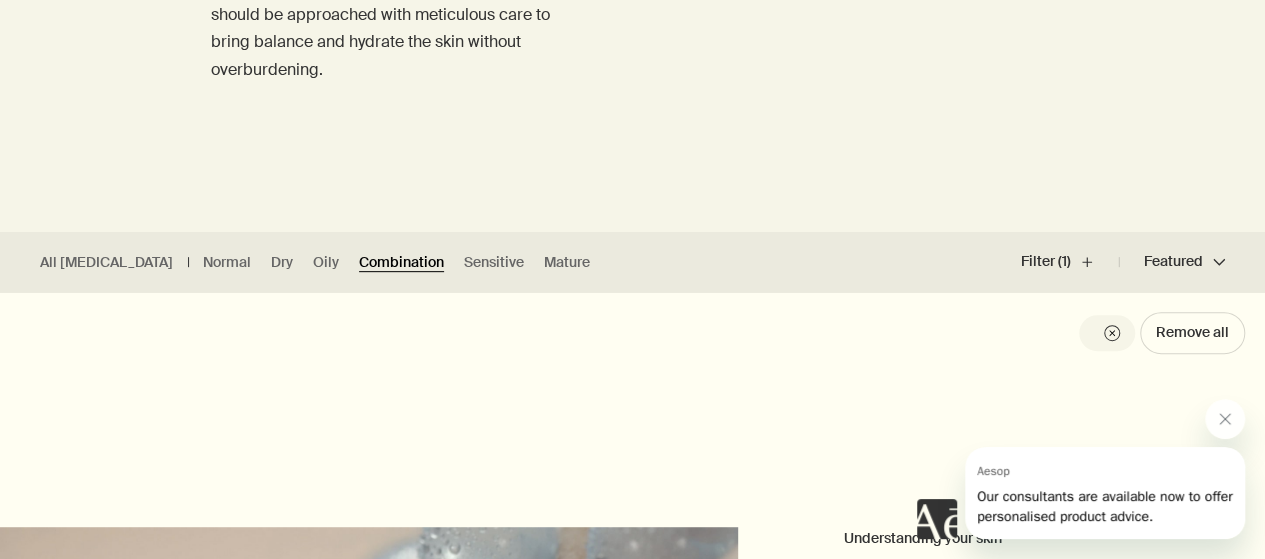 click on "Combination" at bounding box center [401, 262] 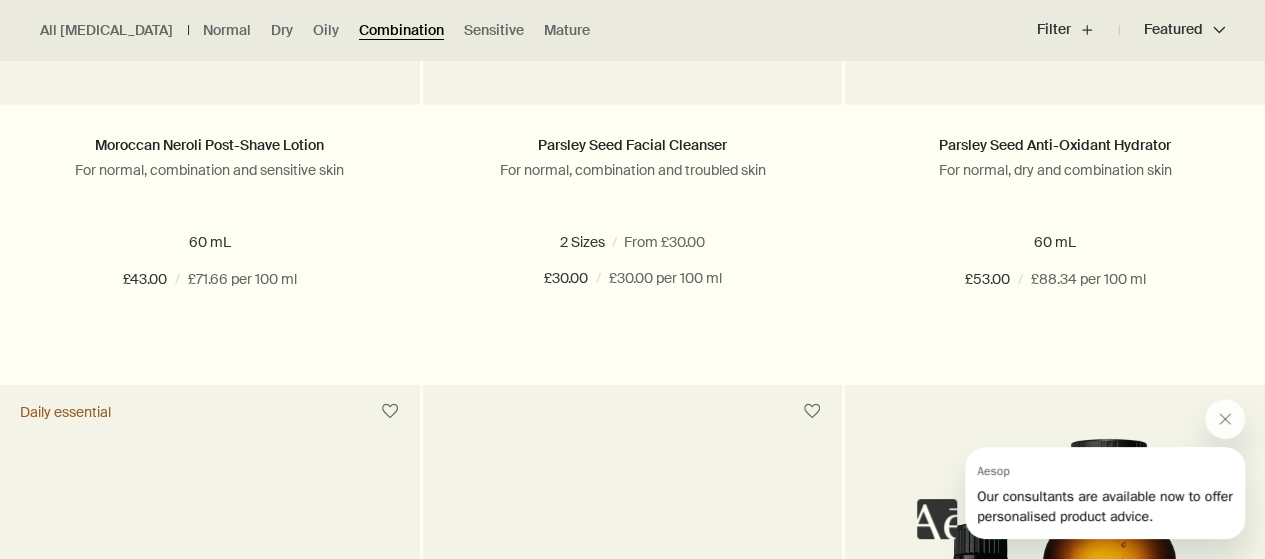 scroll, scrollTop: 1722, scrollLeft: 0, axis: vertical 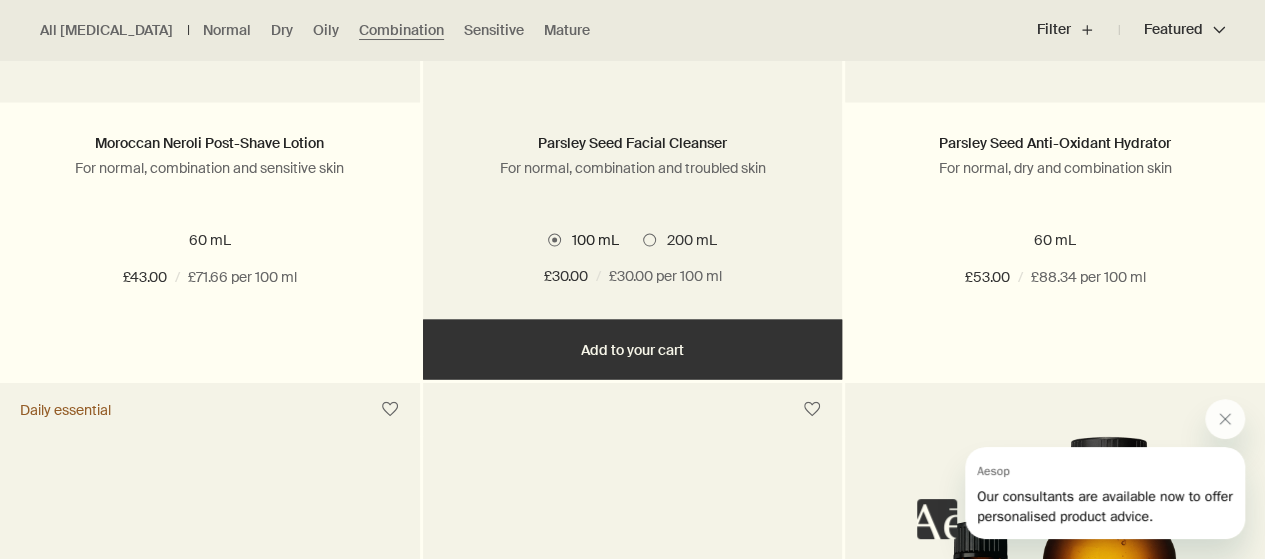 click on "Add Add to your cart" at bounding box center (633, 349) 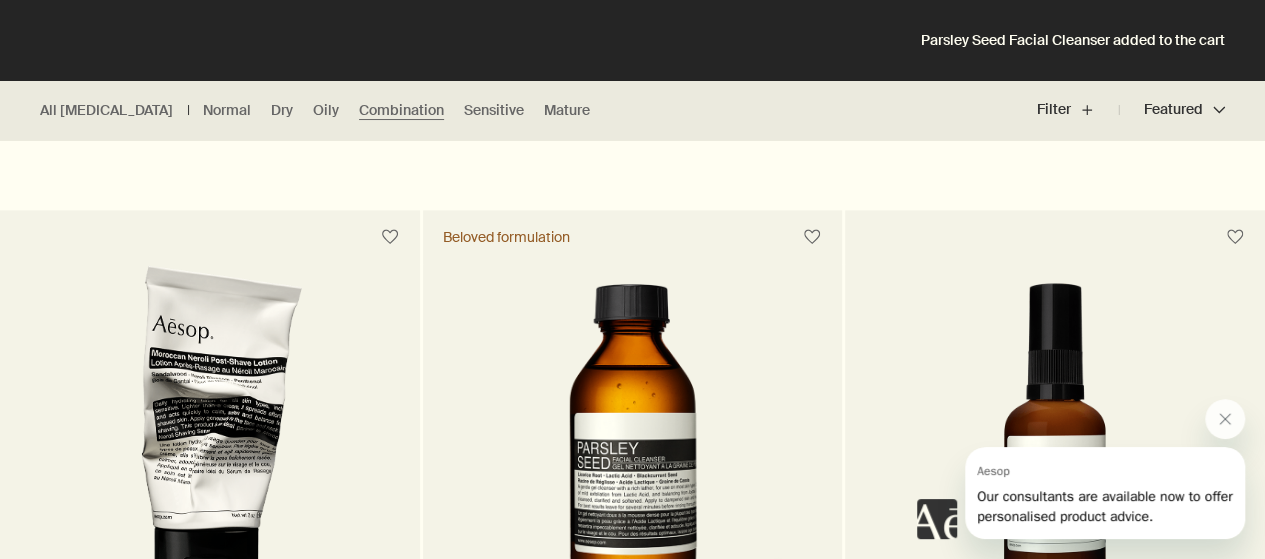 scroll, scrollTop: 1158, scrollLeft: 0, axis: vertical 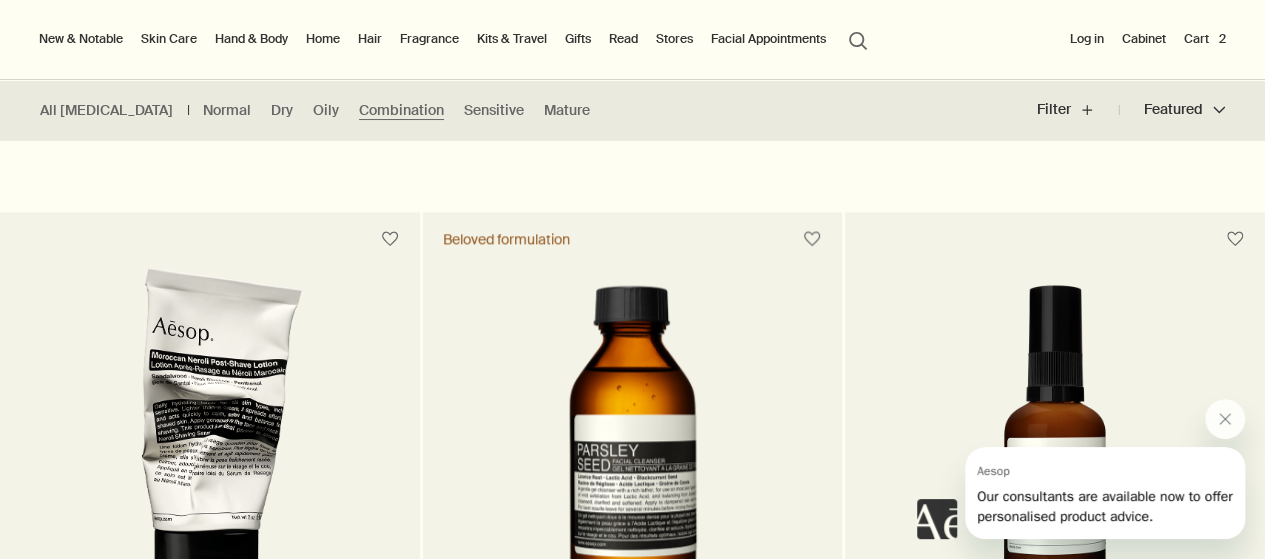 click at bounding box center (633, 453) 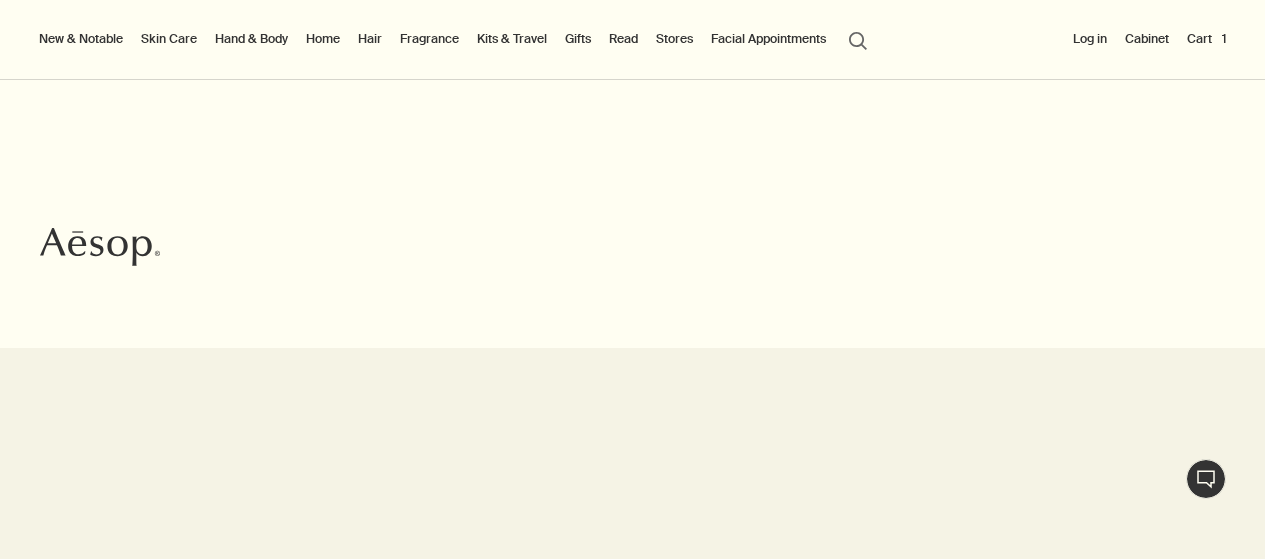 scroll, scrollTop: 0, scrollLeft: 0, axis: both 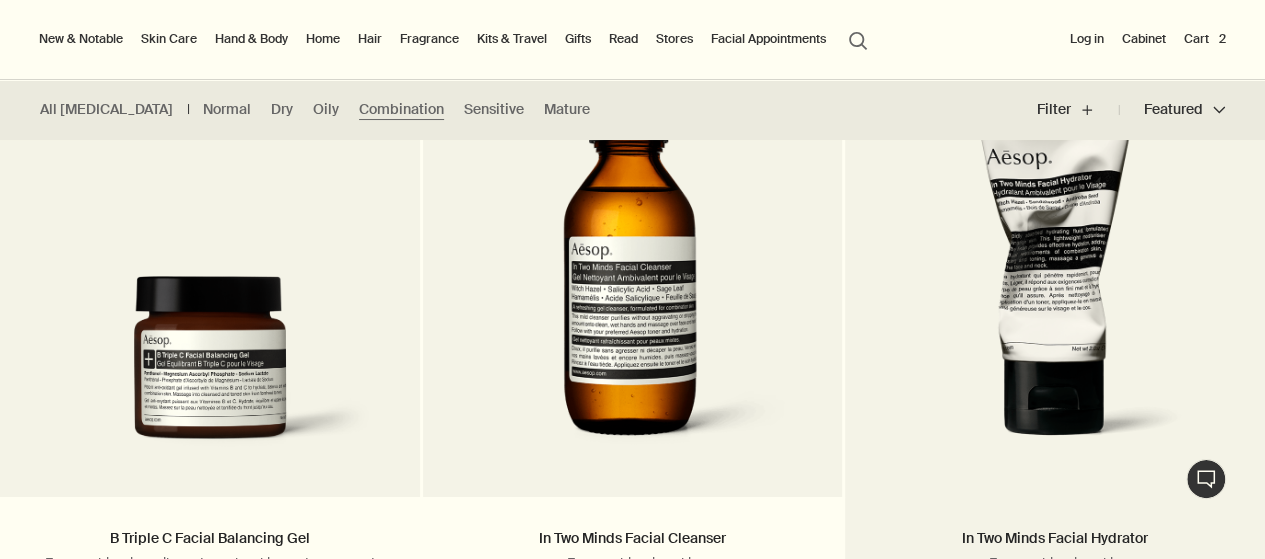 click at bounding box center [1055, 284] 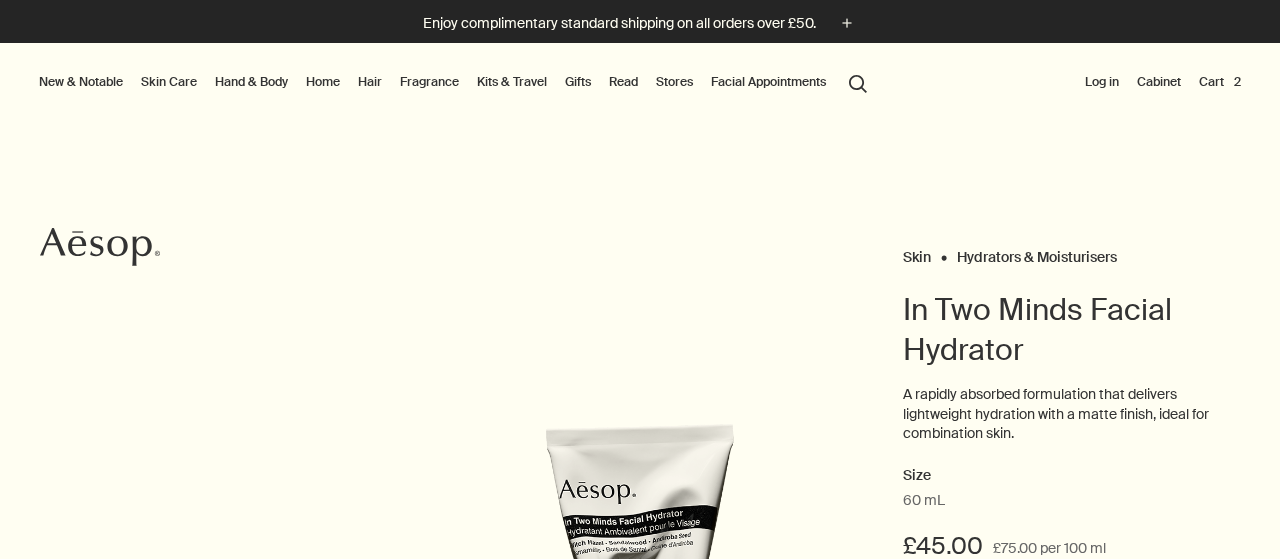scroll, scrollTop: 0, scrollLeft: 0, axis: both 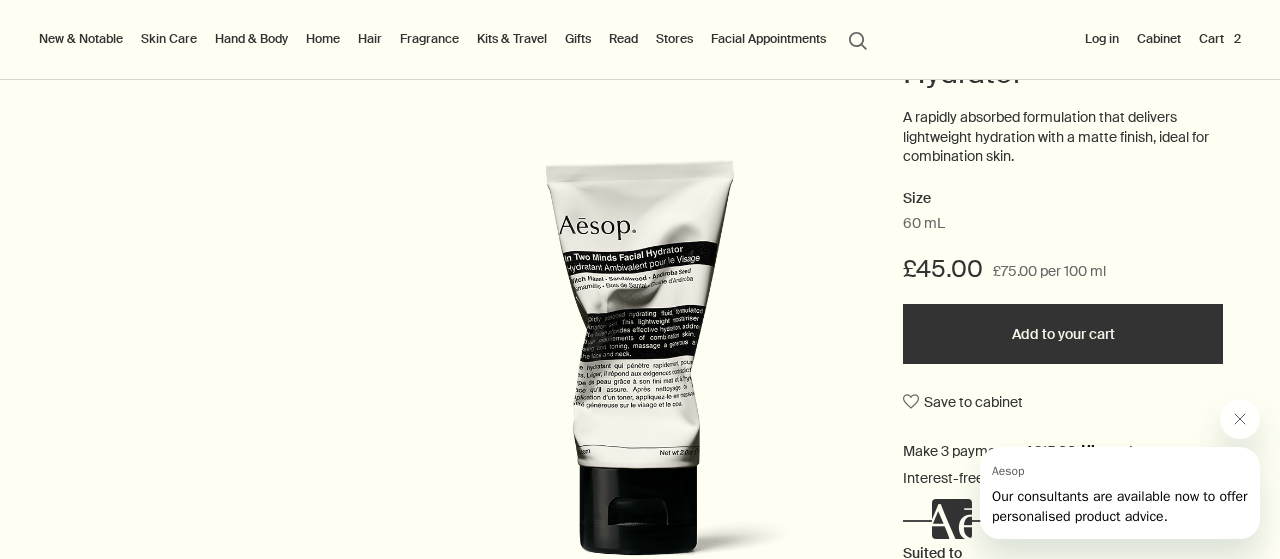 click on "Add to your cart" at bounding box center [1063, 334] 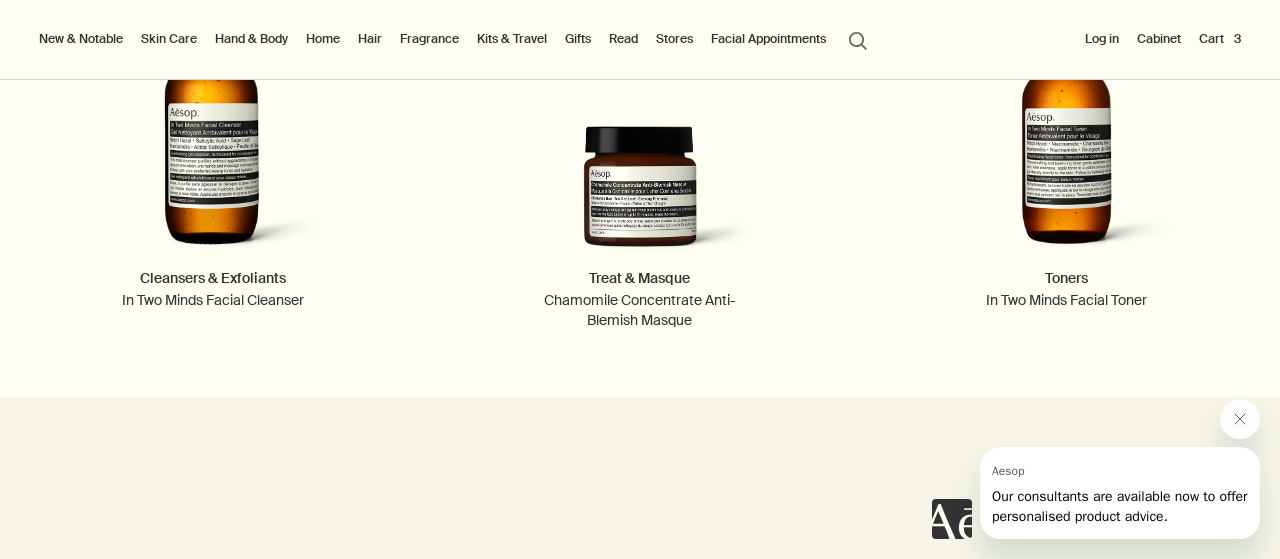 scroll, scrollTop: 2648, scrollLeft: 0, axis: vertical 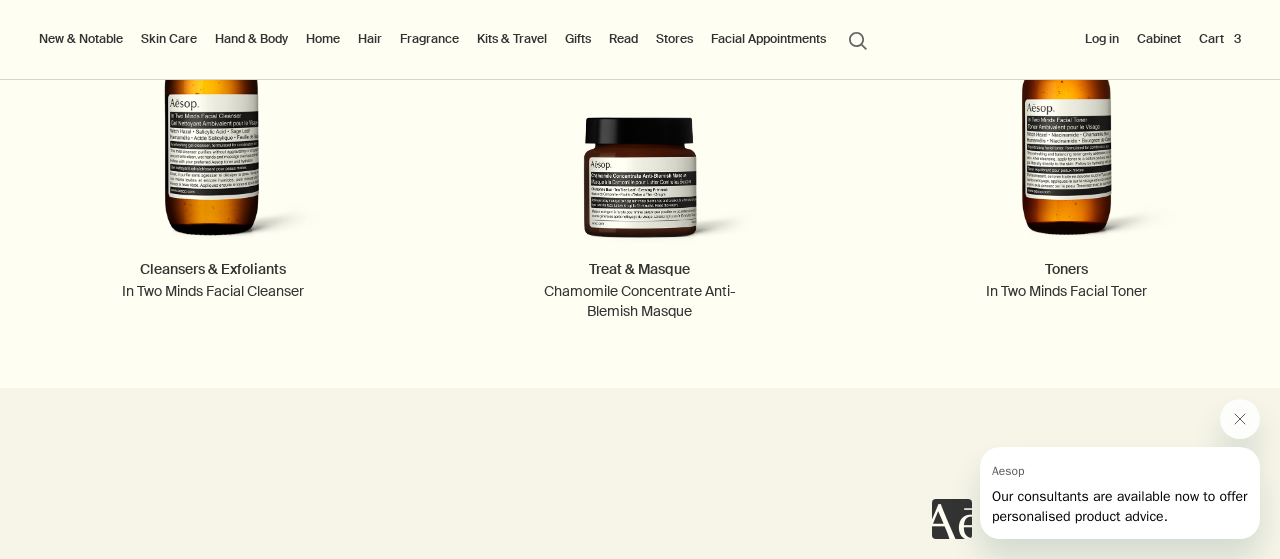 click at bounding box center (1066, 128) 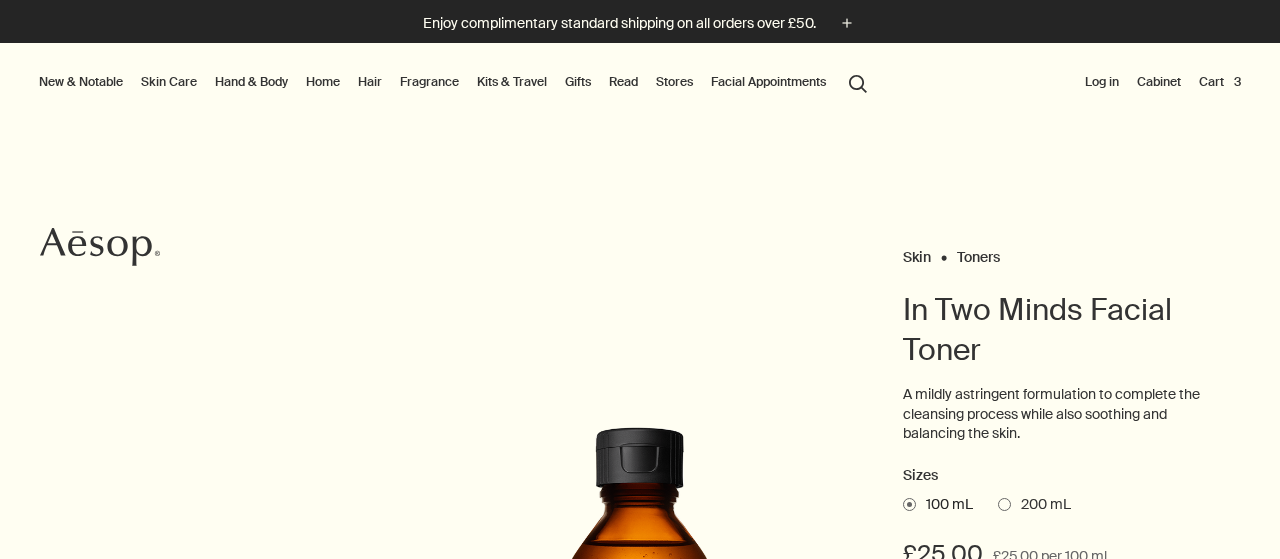 scroll, scrollTop: 0, scrollLeft: 0, axis: both 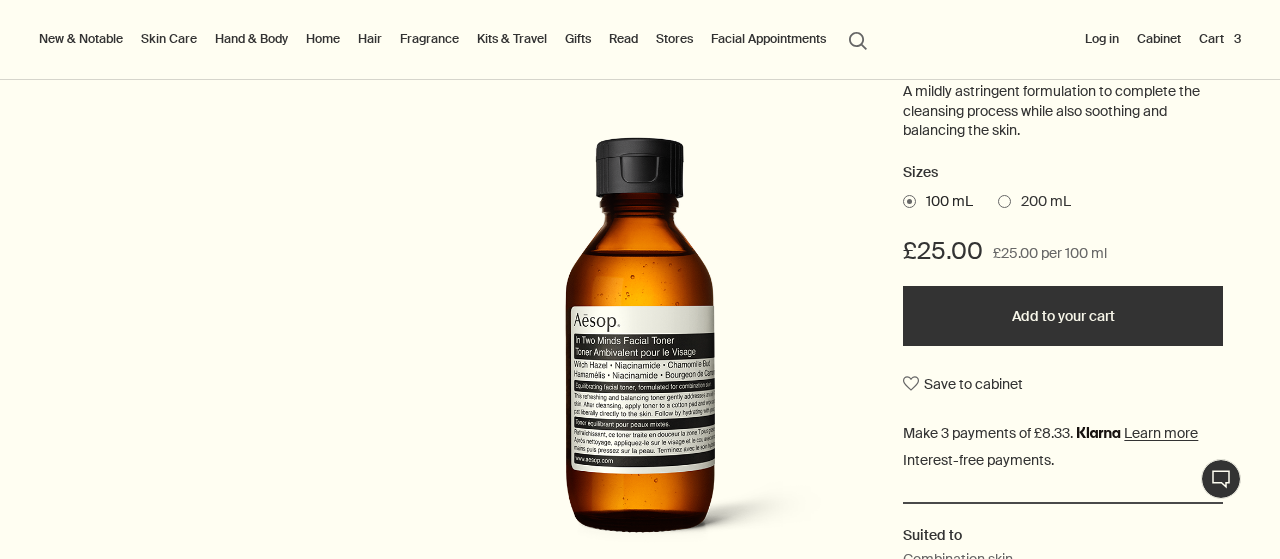 click on "Add to your cart" at bounding box center (1063, 316) 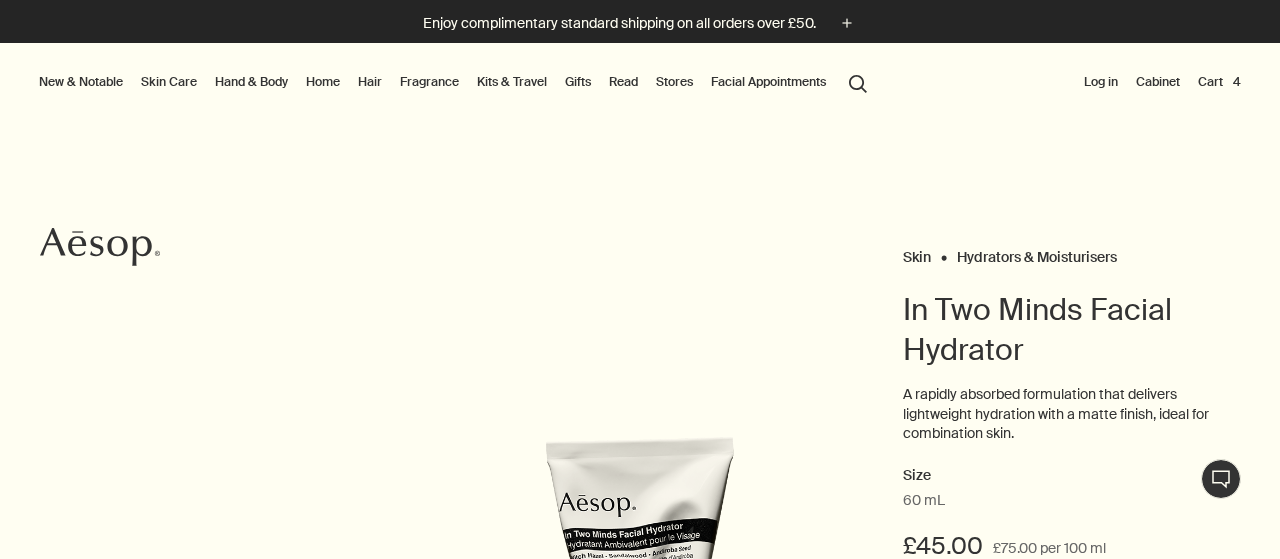 scroll, scrollTop: 0, scrollLeft: 0, axis: both 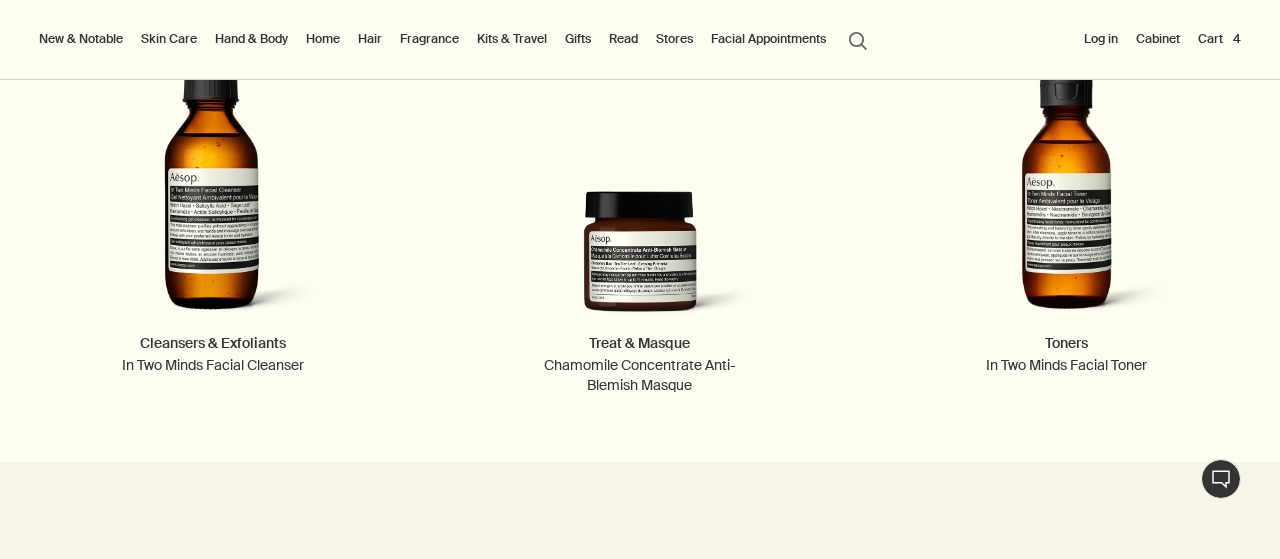 click at bounding box center (640, 202) 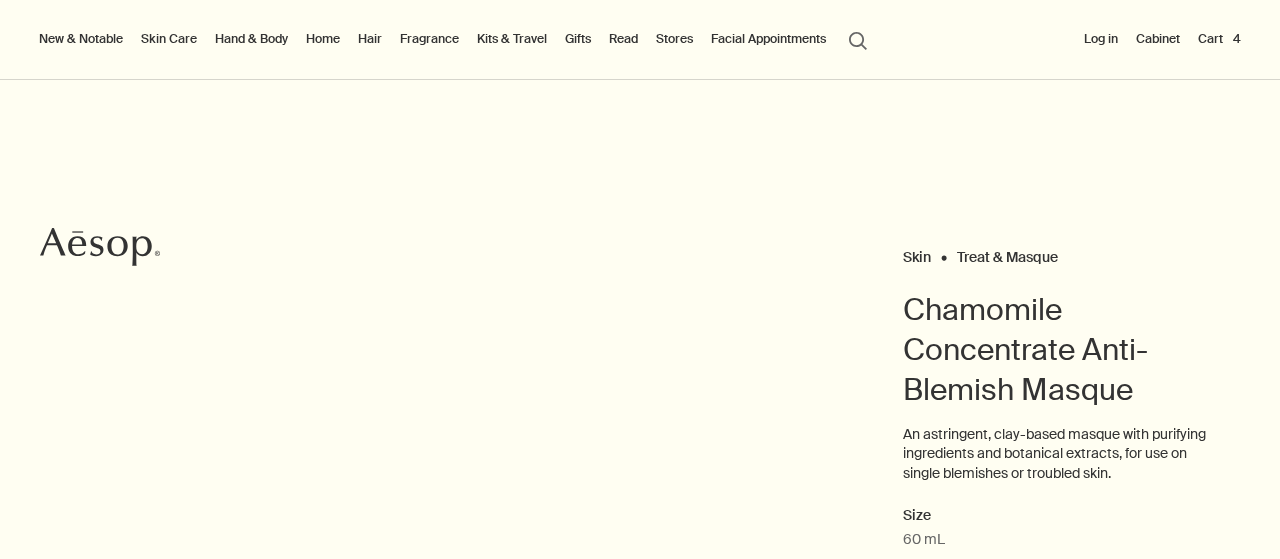 scroll, scrollTop: 0, scrollLeft: 0, axis: both 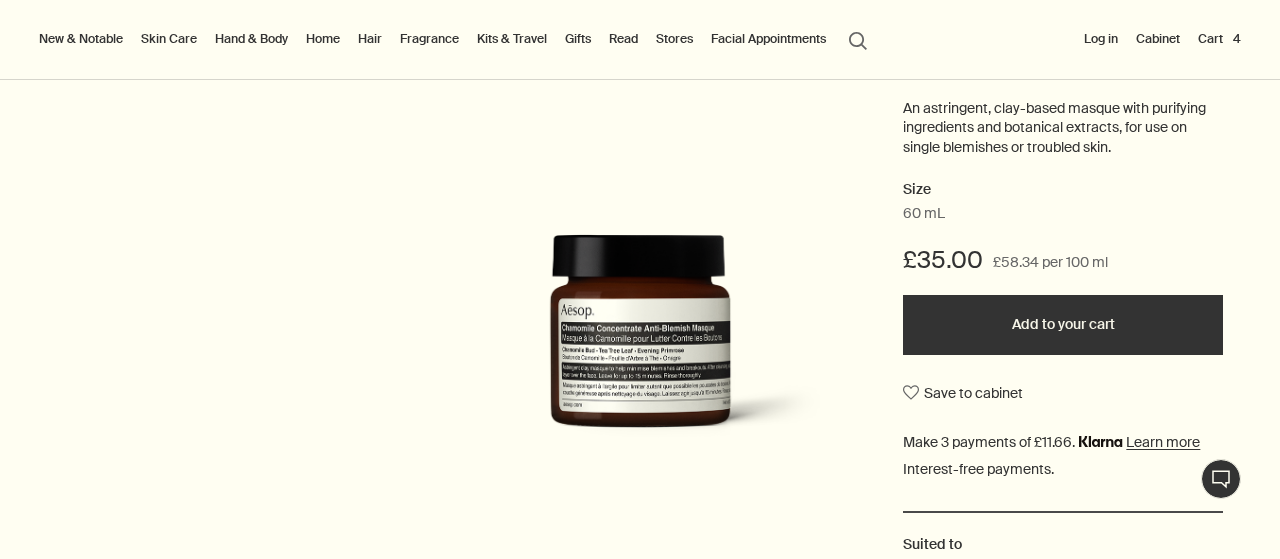 click on "Add to your cart" at bounding box center (1063, 325) 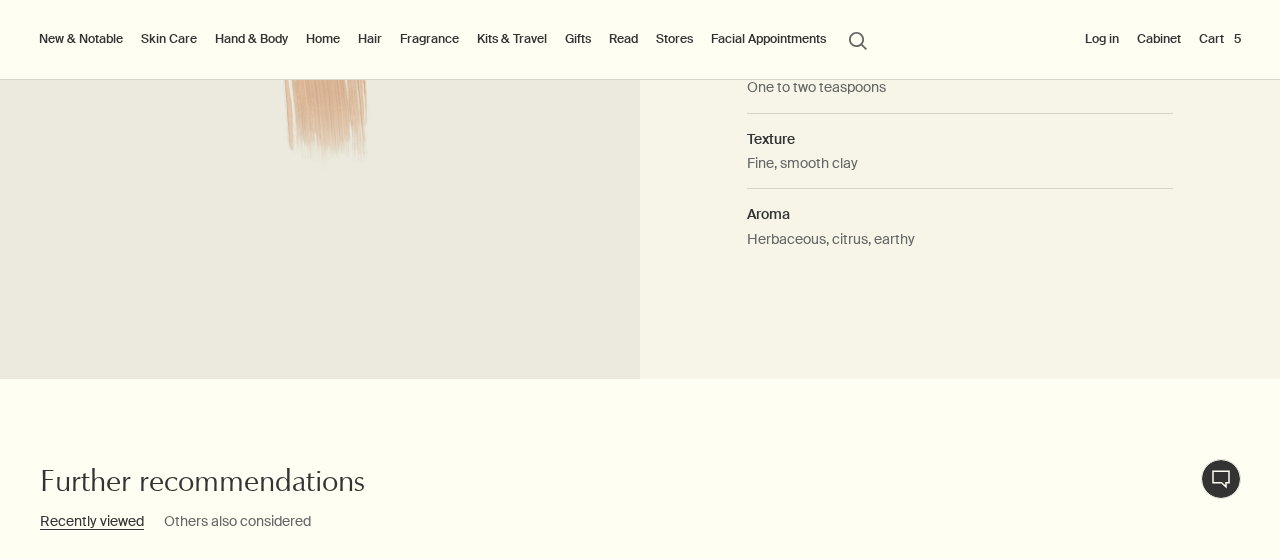 scroll, scrollTop: 1769, scrollLeft: 0, axis: vertical 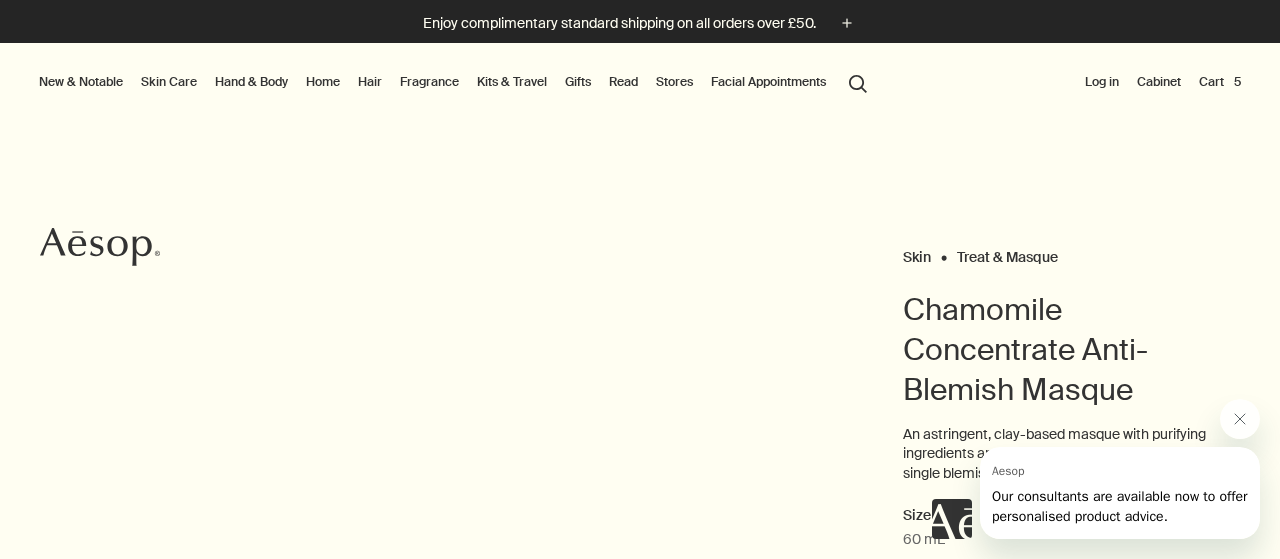 click on "Cart 5" at bounding box center (1220, 82) 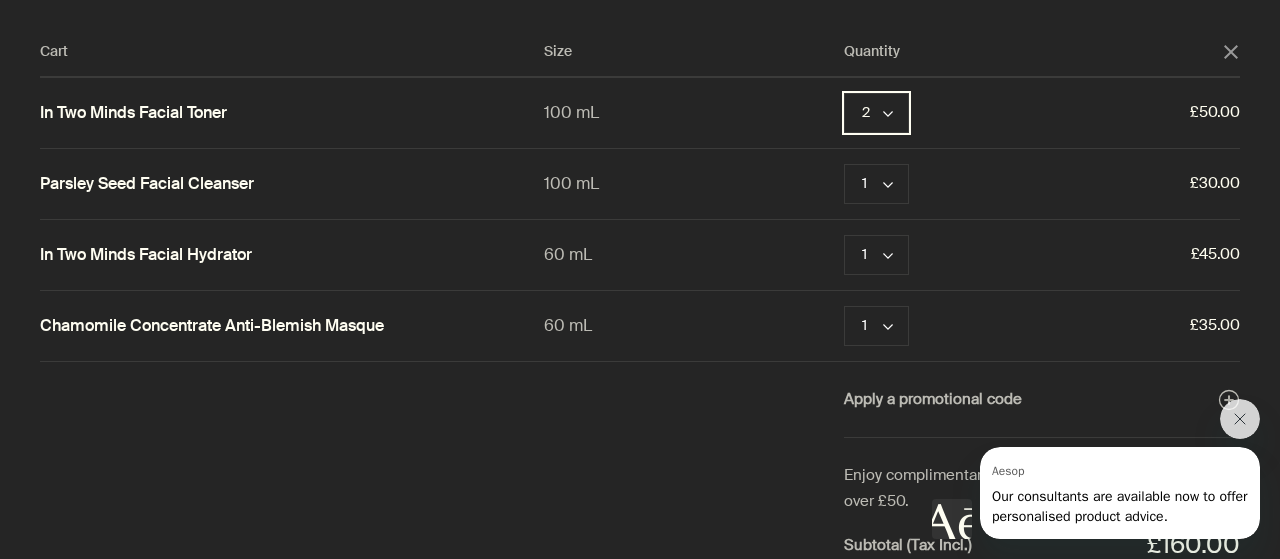 click on "2 chevron" at bounding box center (876, 113) 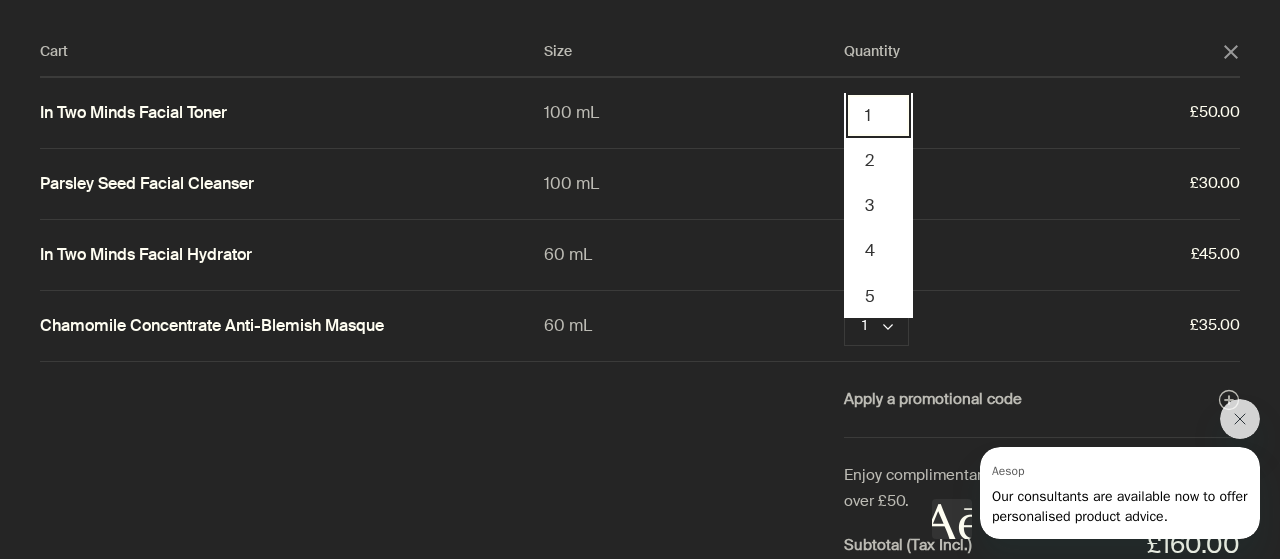 click on "1" at bounding box center (878, 115) 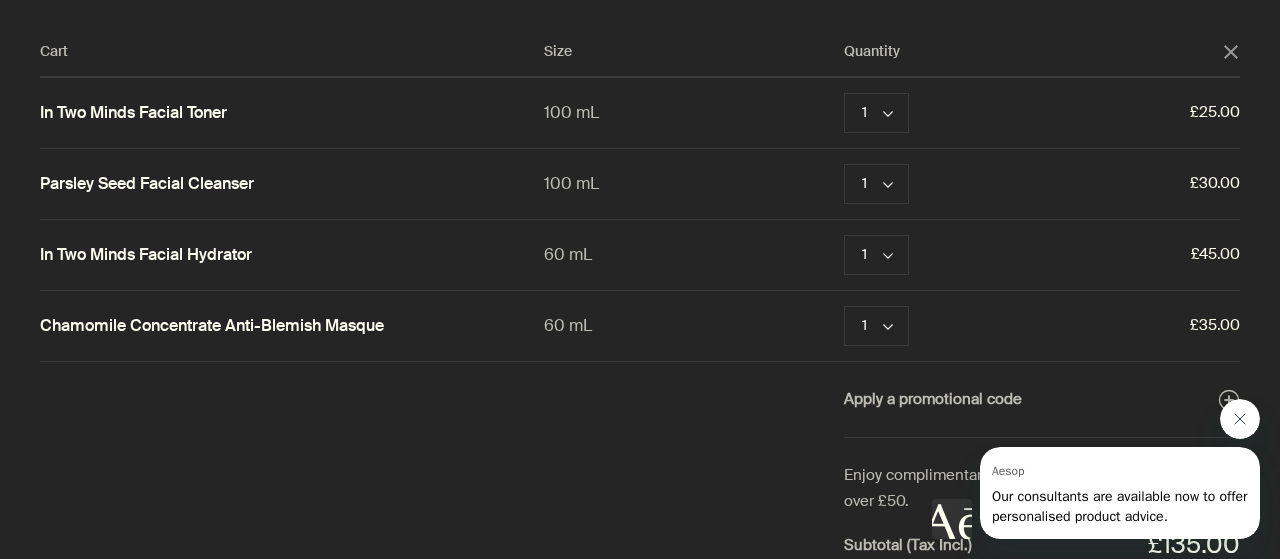 click at bounding box center [1240, 419] 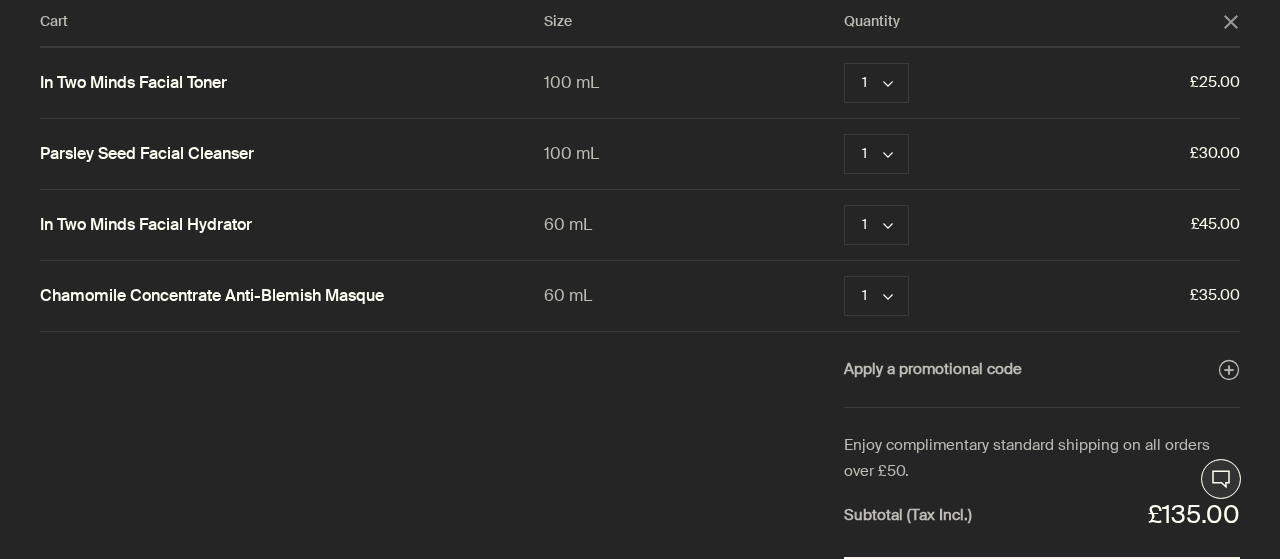 scroll, scrollTop: 0, scrollLeft: 0, axis: both 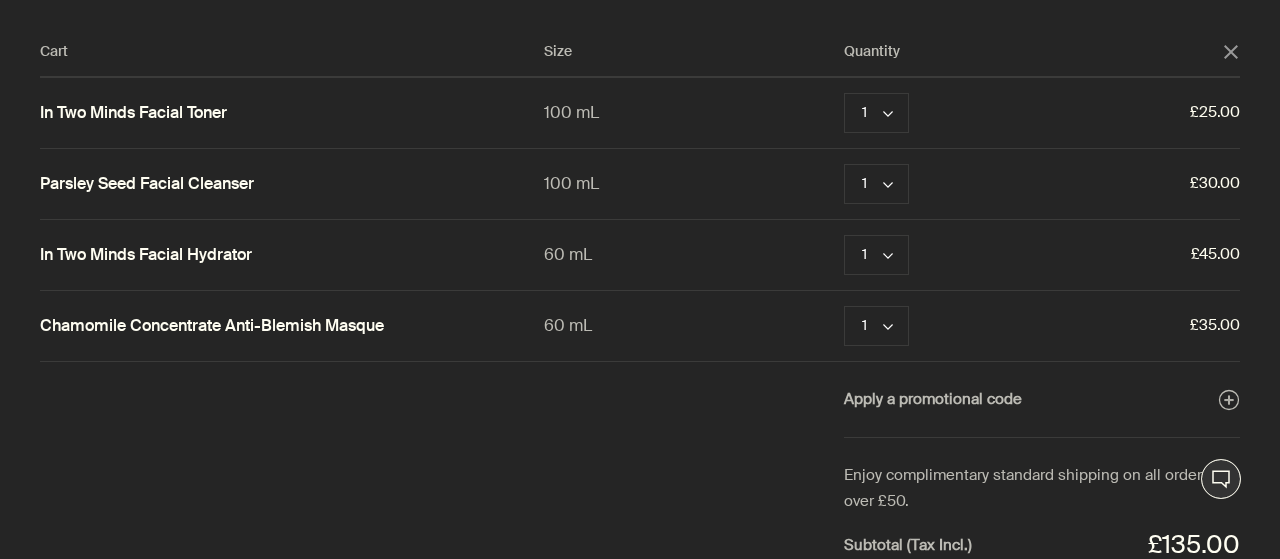 click on "Quantity" at bounding box center (1033, 52) 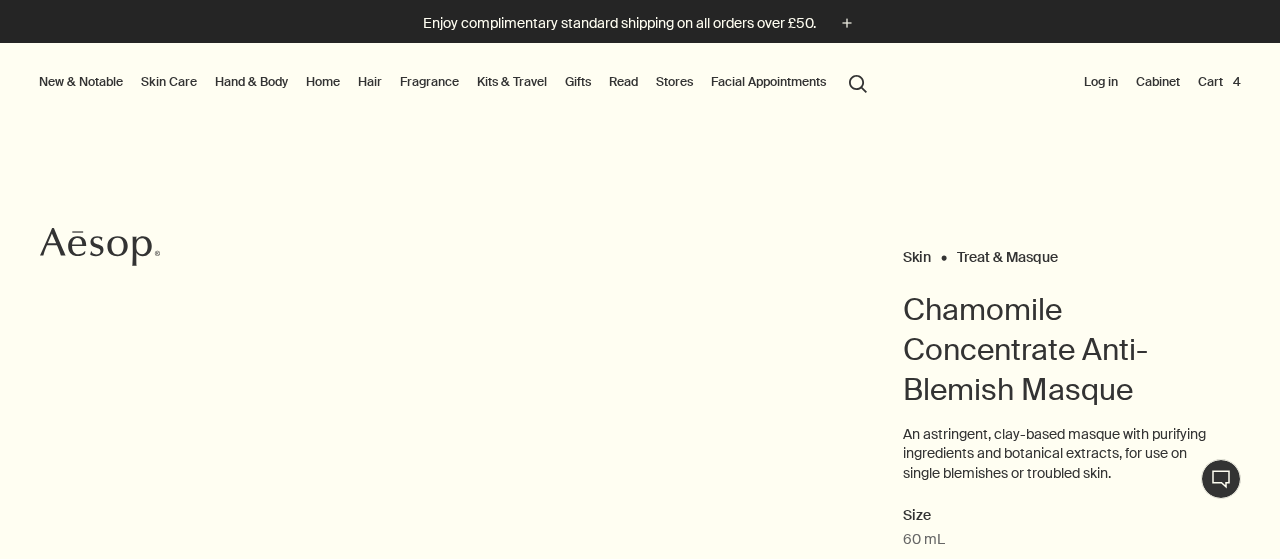 click on "Skin Care" at bounding box center (169, 82) 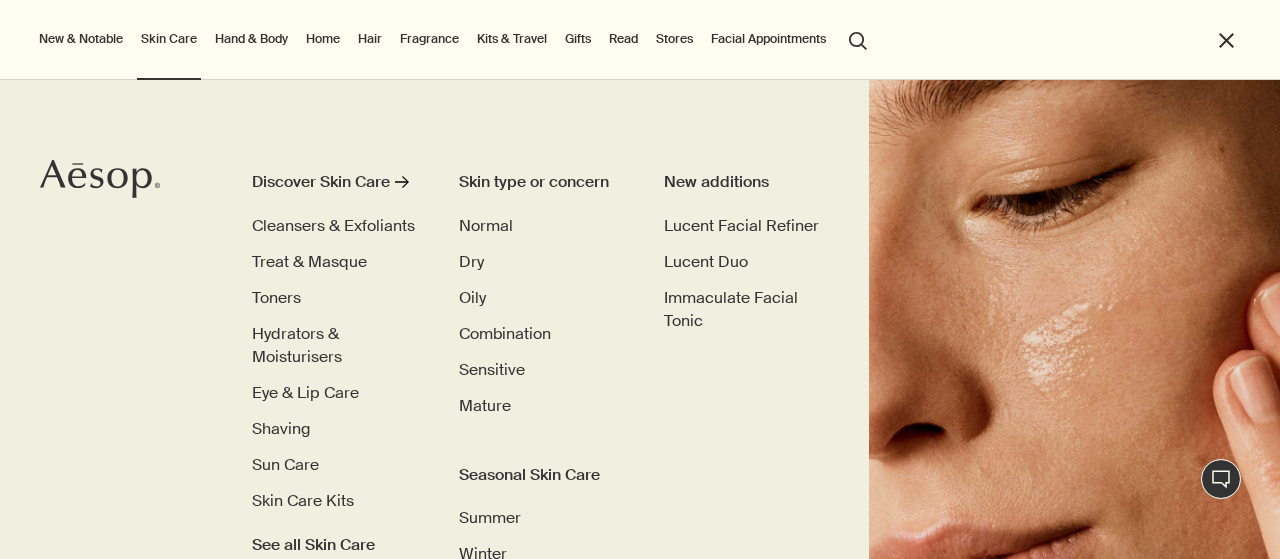 click on "Combination" at bounding box center [505, 333] 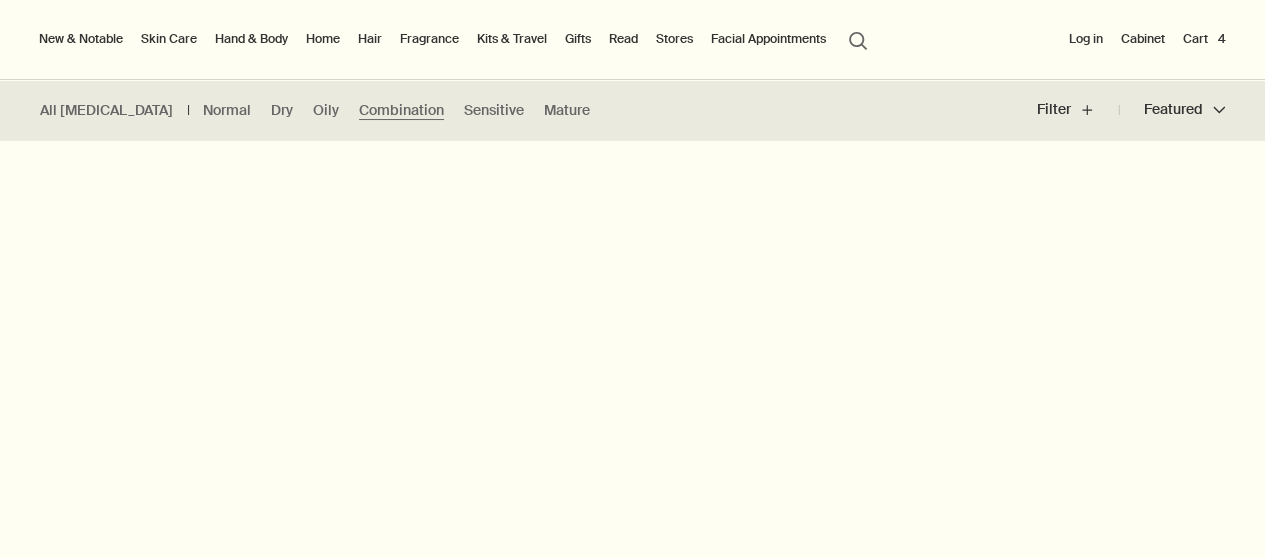 scroll, scrollTop: 640, scrollLeft: 0, axis: vertical 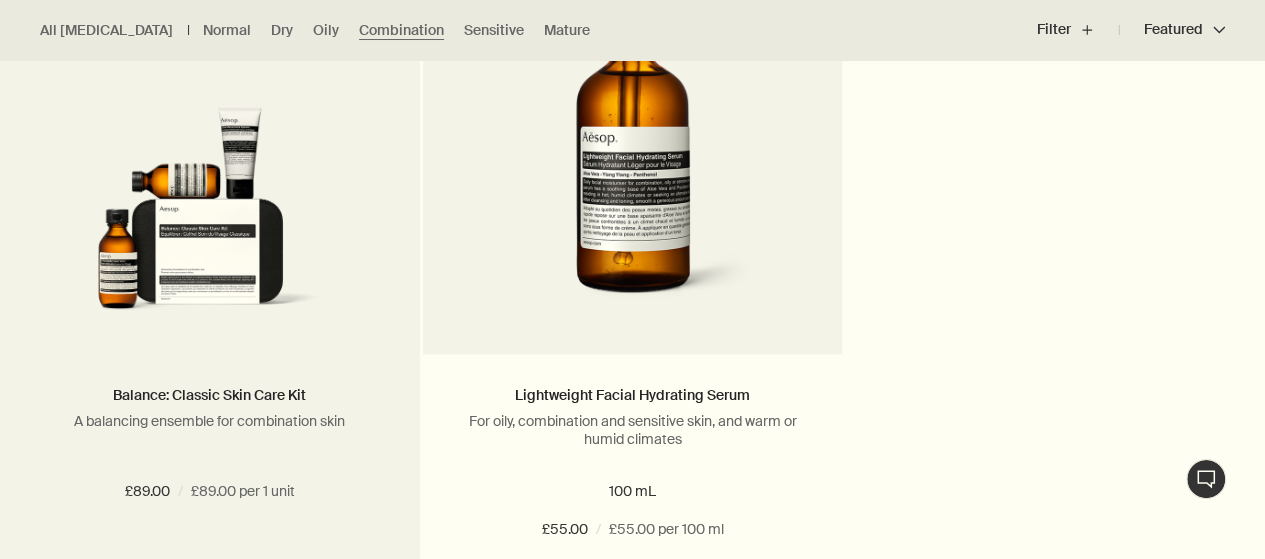 click at bounding box center [210, 215] 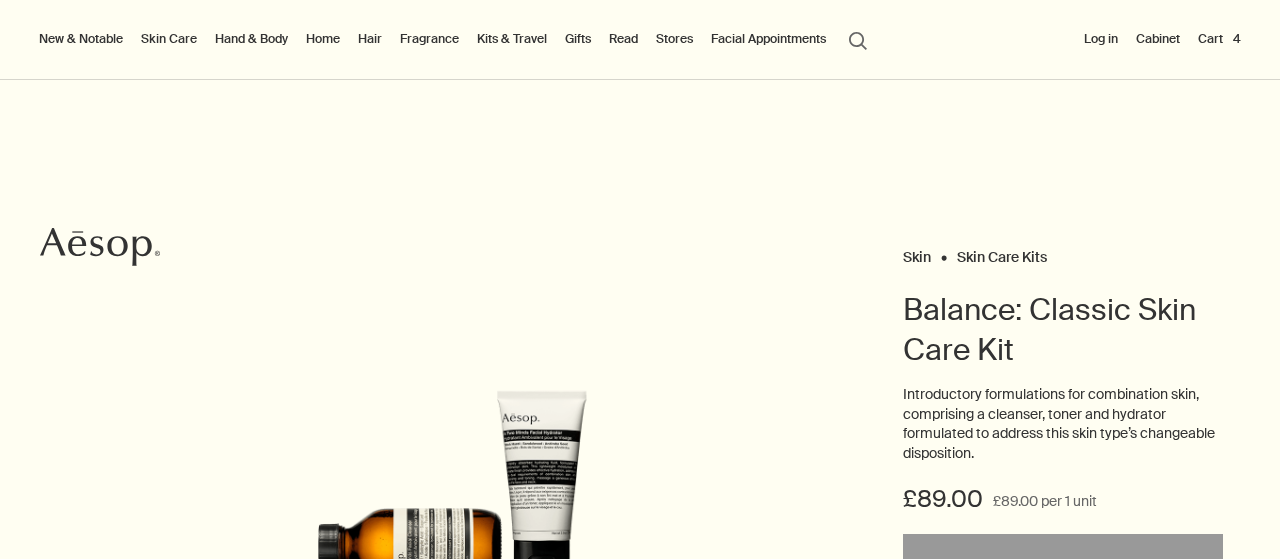scroll, scrollTop: 0, scrollLeft: 0, axis: both 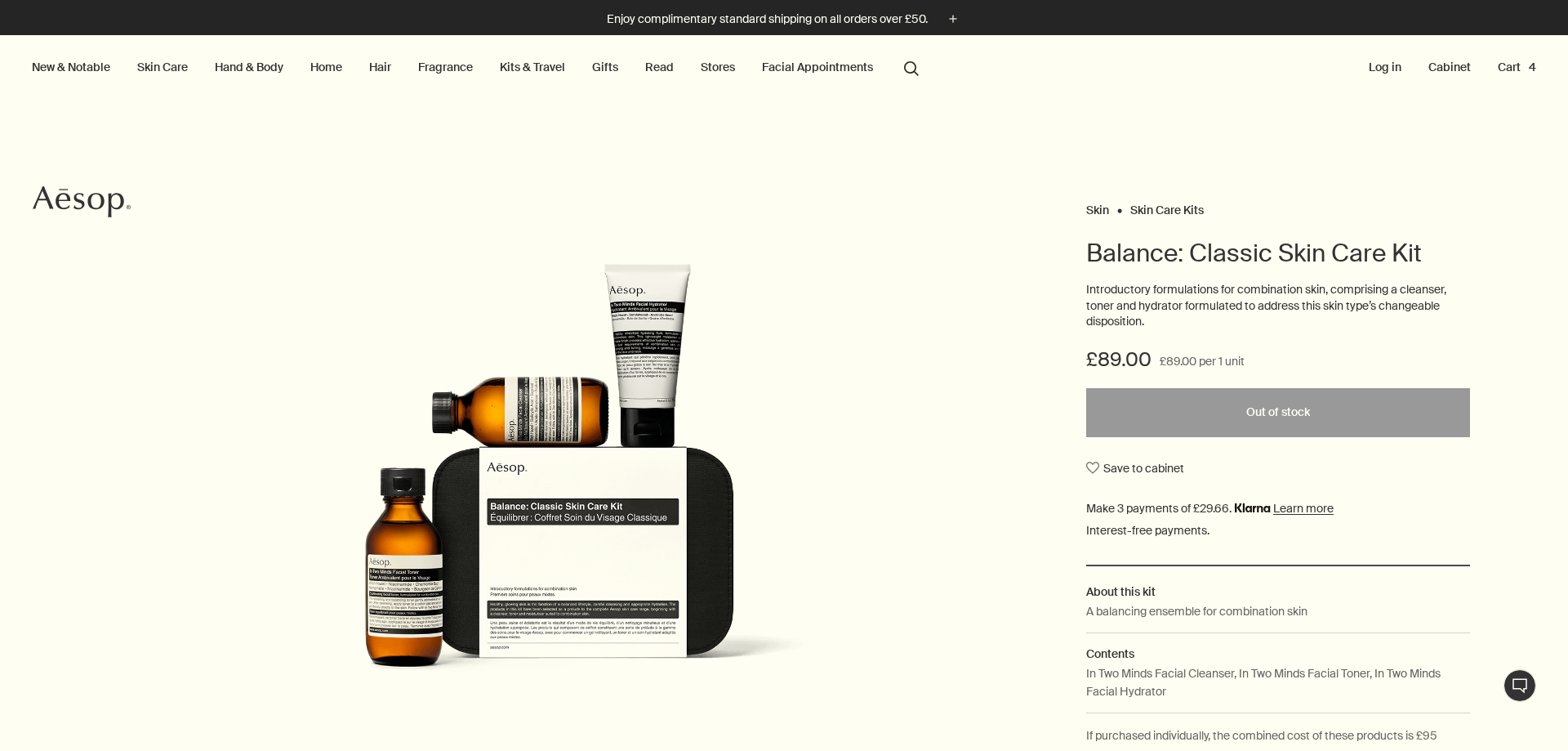 click on "Cart 4" at bounding box center (1517, 67) 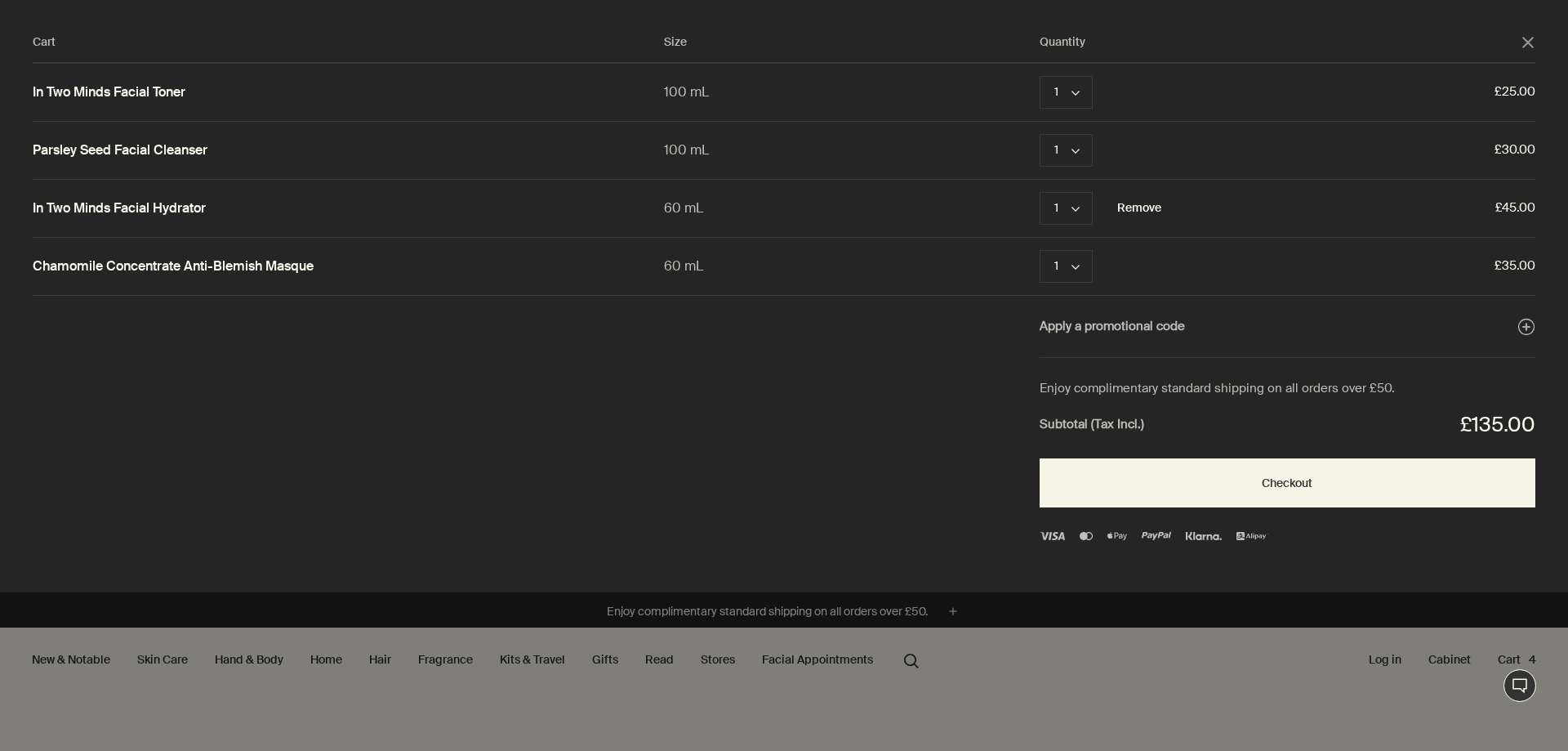 click on "Remove" at bounding box center (1139, 208) 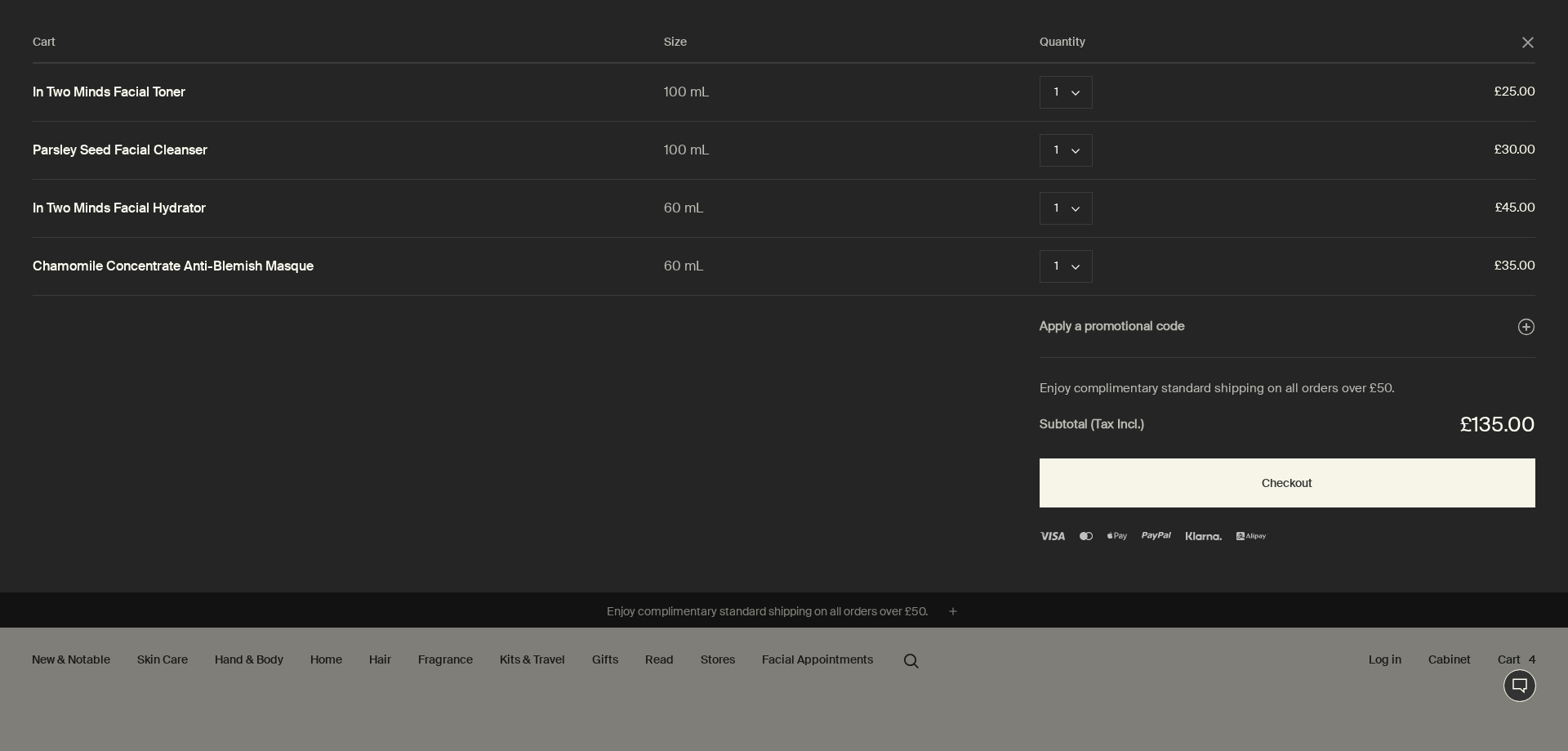 click on "In Two Minds Facial Hydrator 60 mL 1 chevron Remove £45.00" at bounding box center (784, 208) 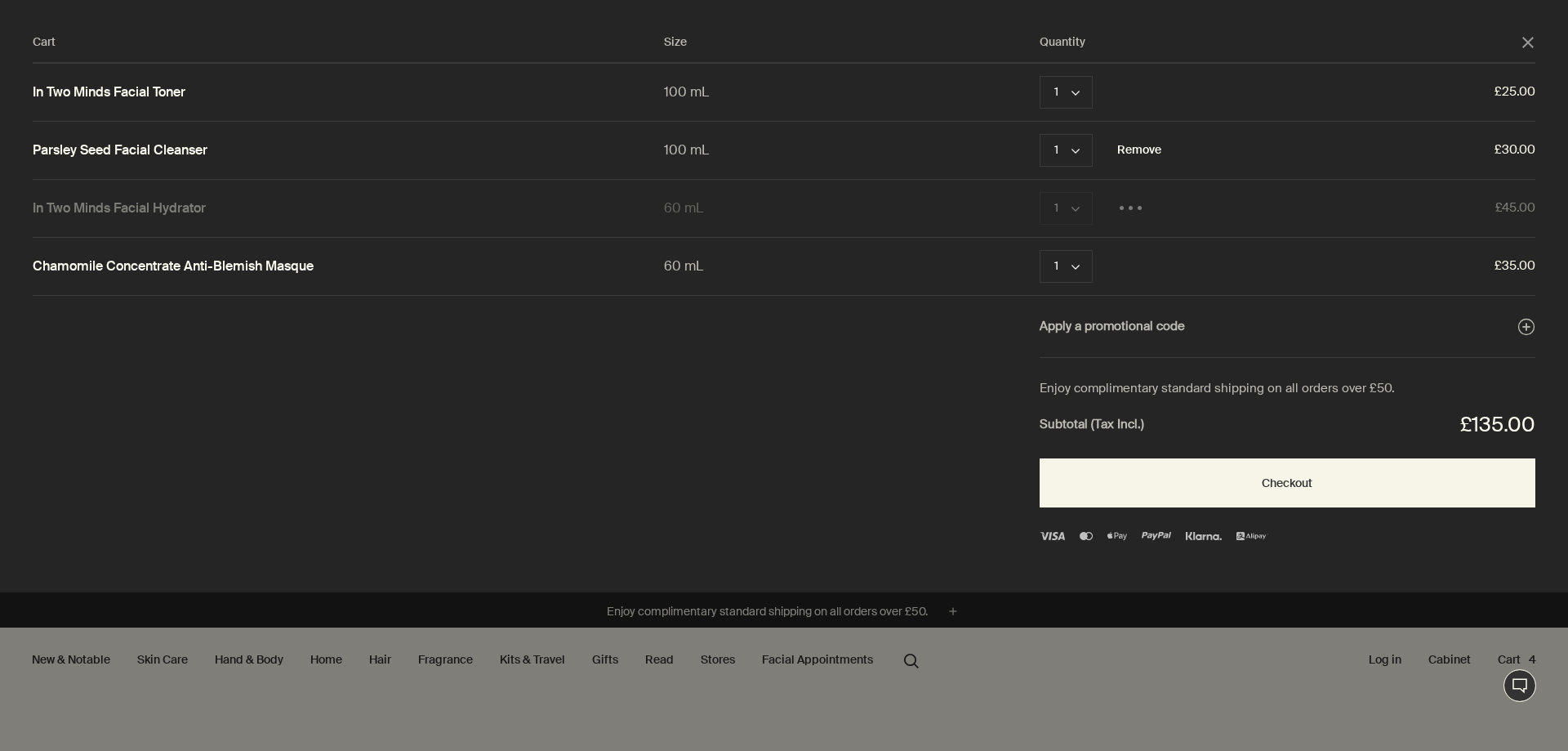 click on "Remove" at bounding box center (1139, 150) 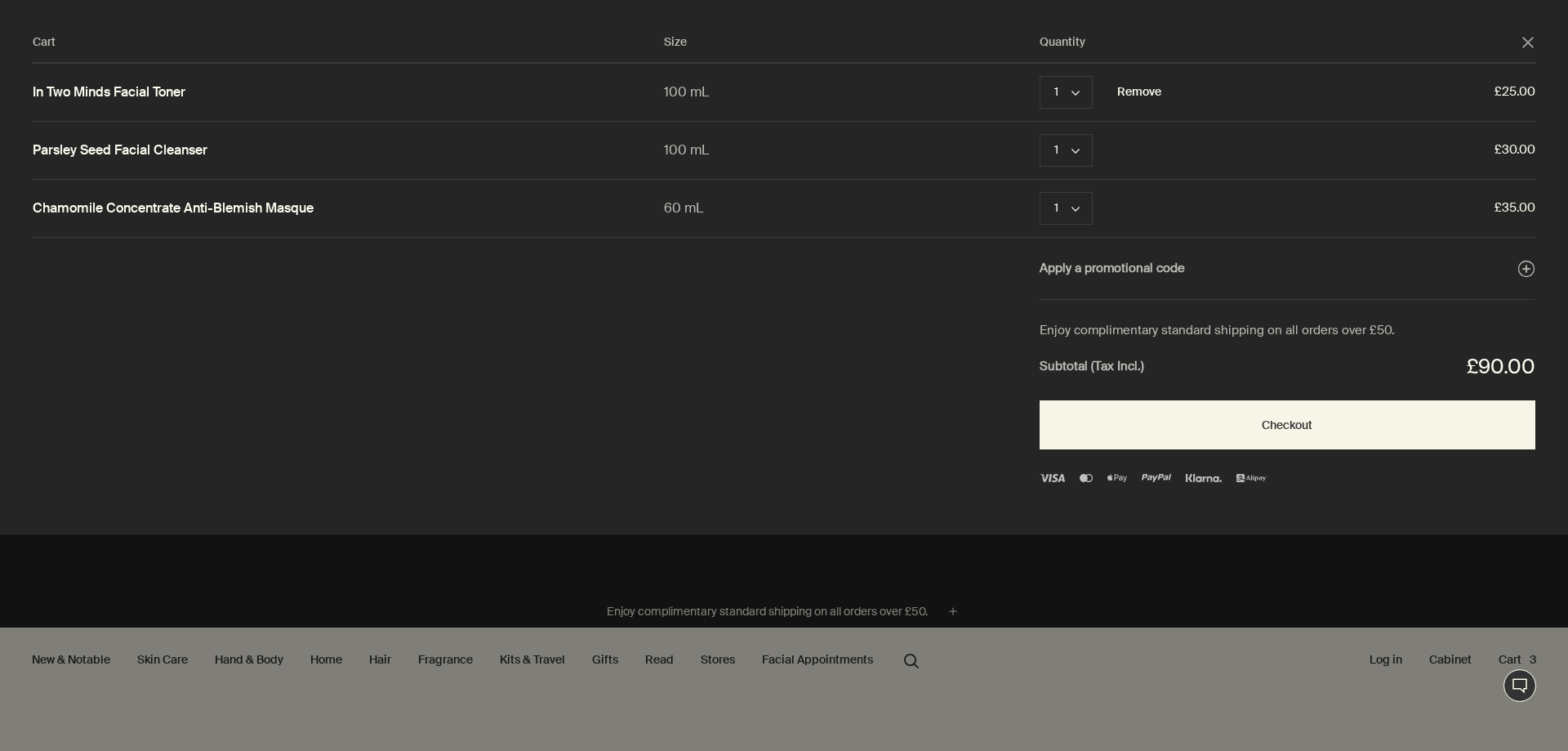 click on "Remove" at bounding box center (1139, 92) 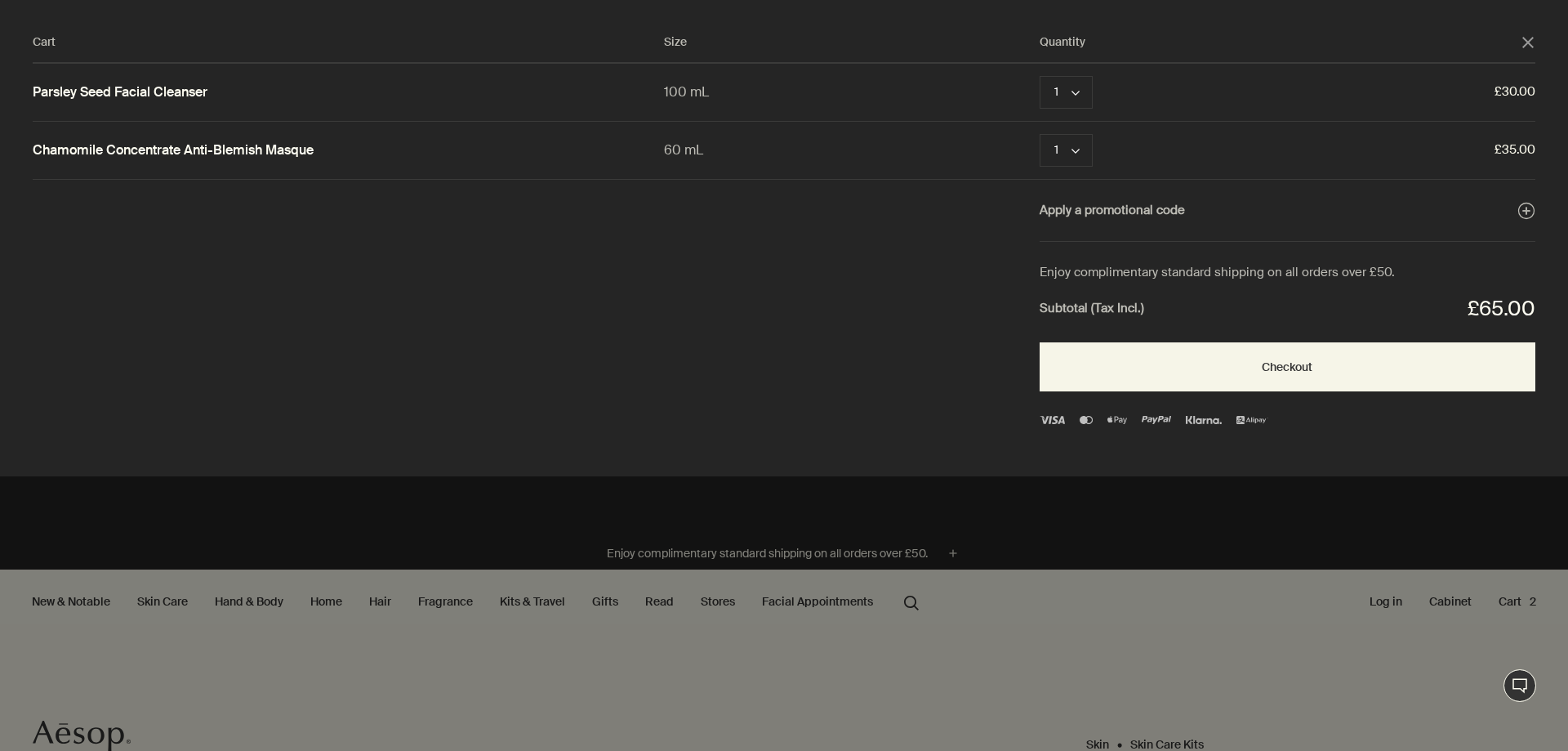 click on "close" 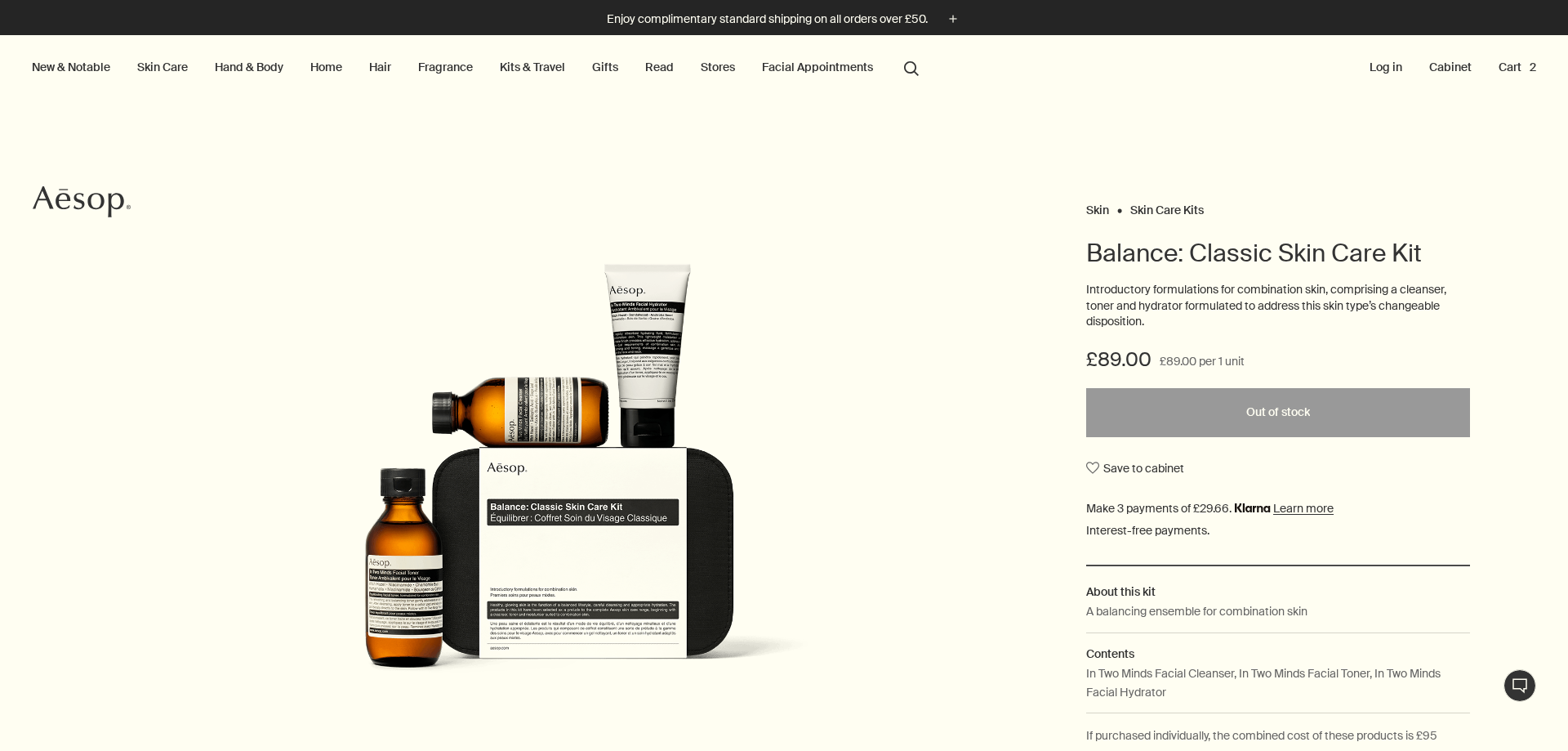 click on "Cart 2" at bounding box center (1517, 67) 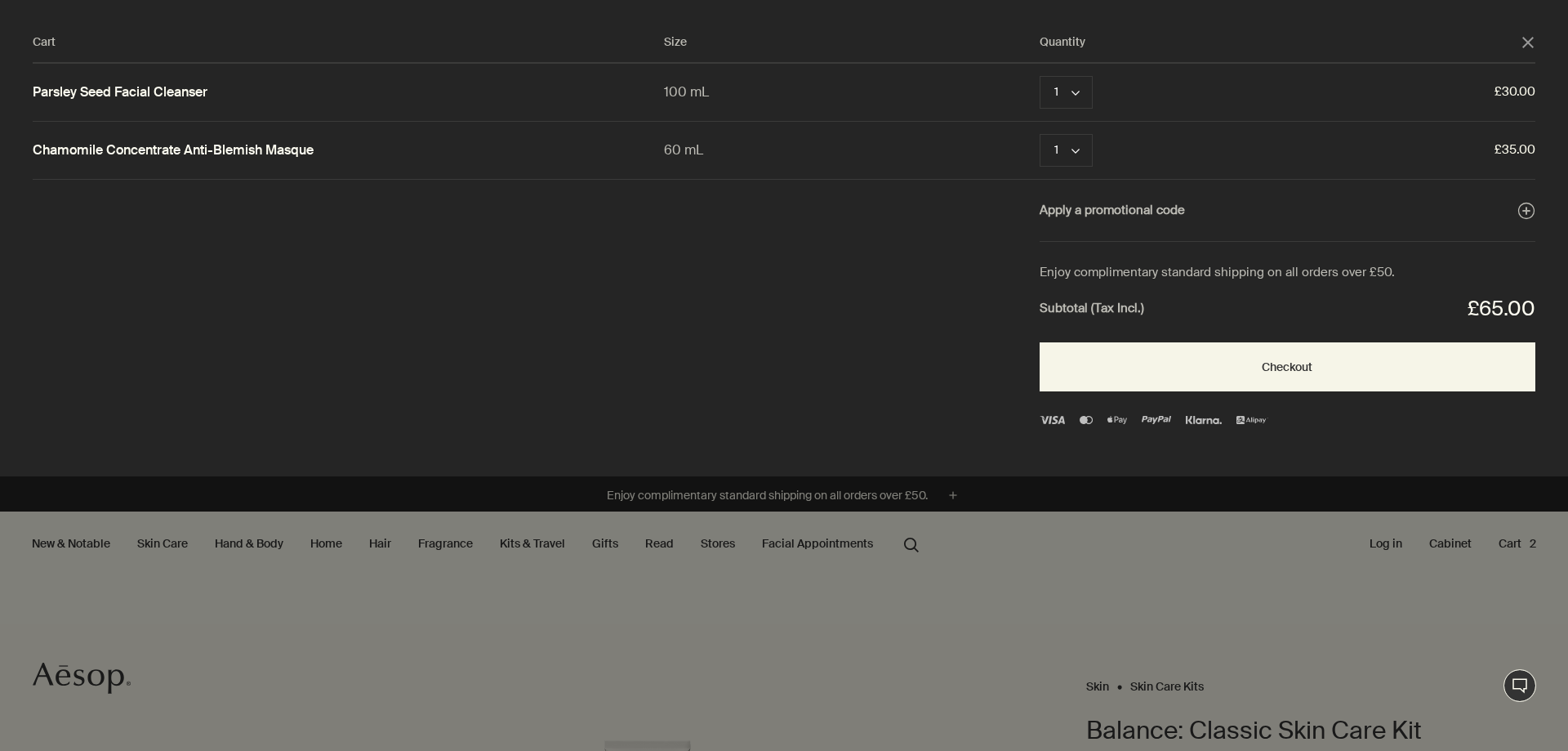 click at bounding box center [784, 375] 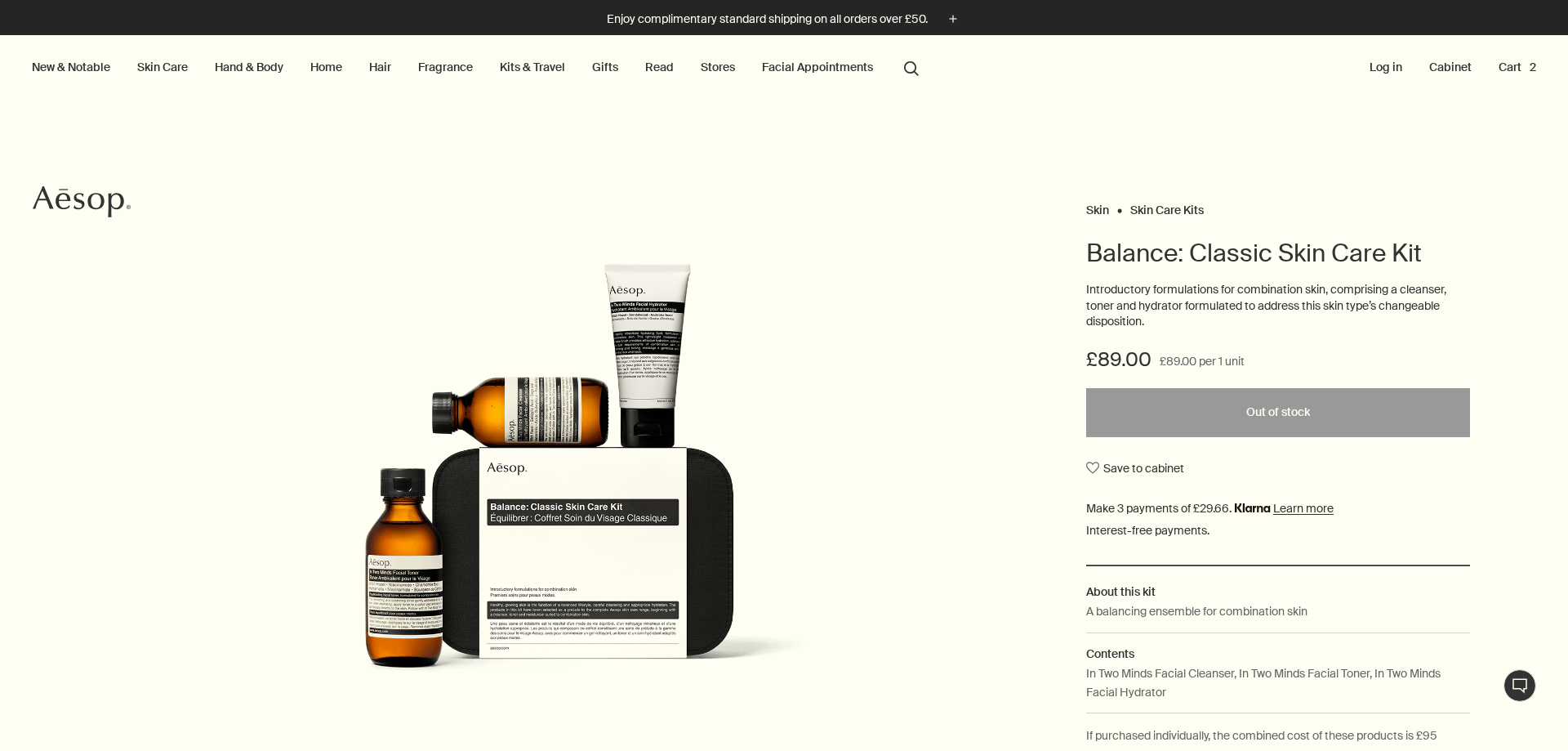 click on "search Search" at bounding box center [911, 67] 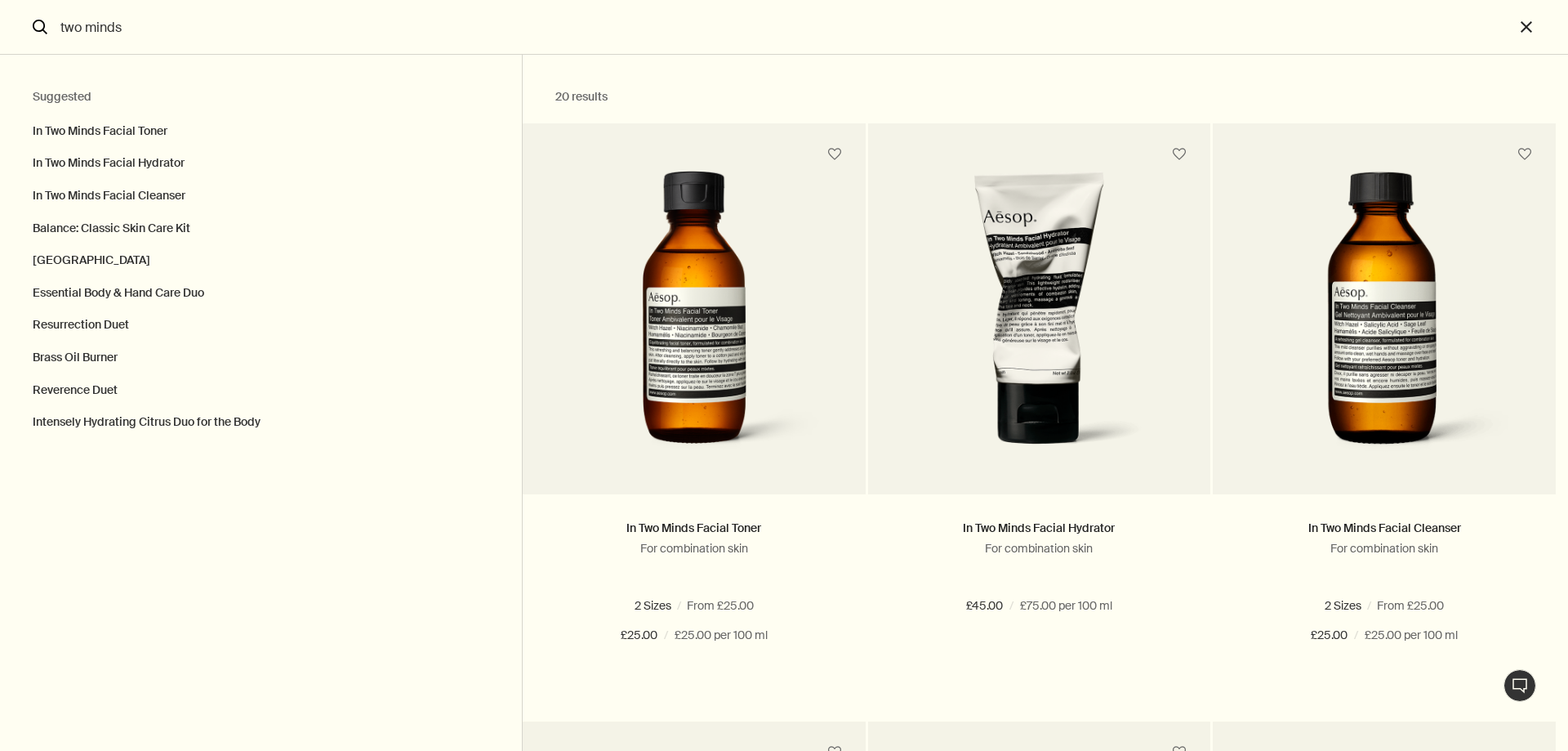 type on "two minds" 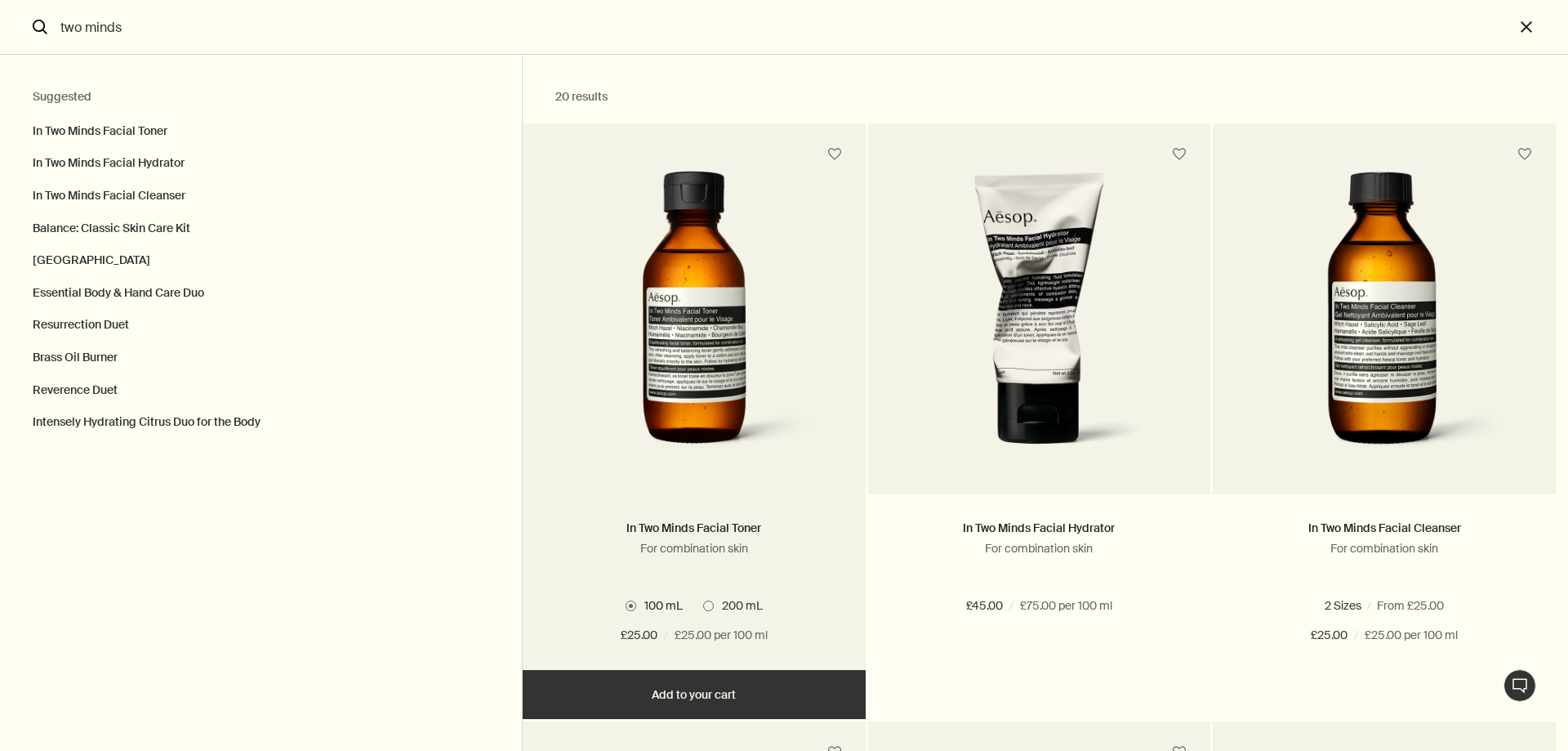 click on "Add Add to your cart" at bounding box center [694, 695] 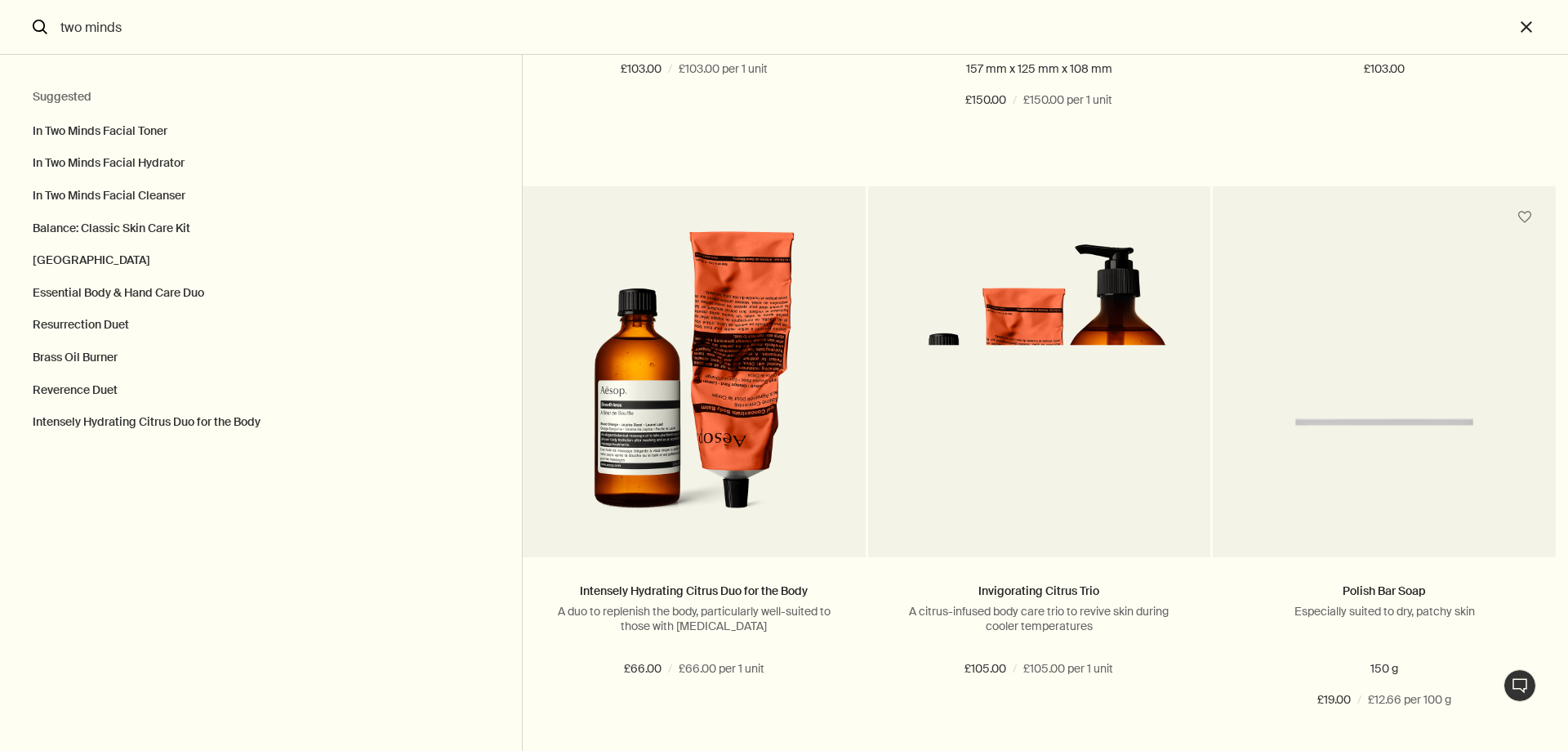 scroll, scrollTop: 1721, scrollLeft: 0, axis: vertical 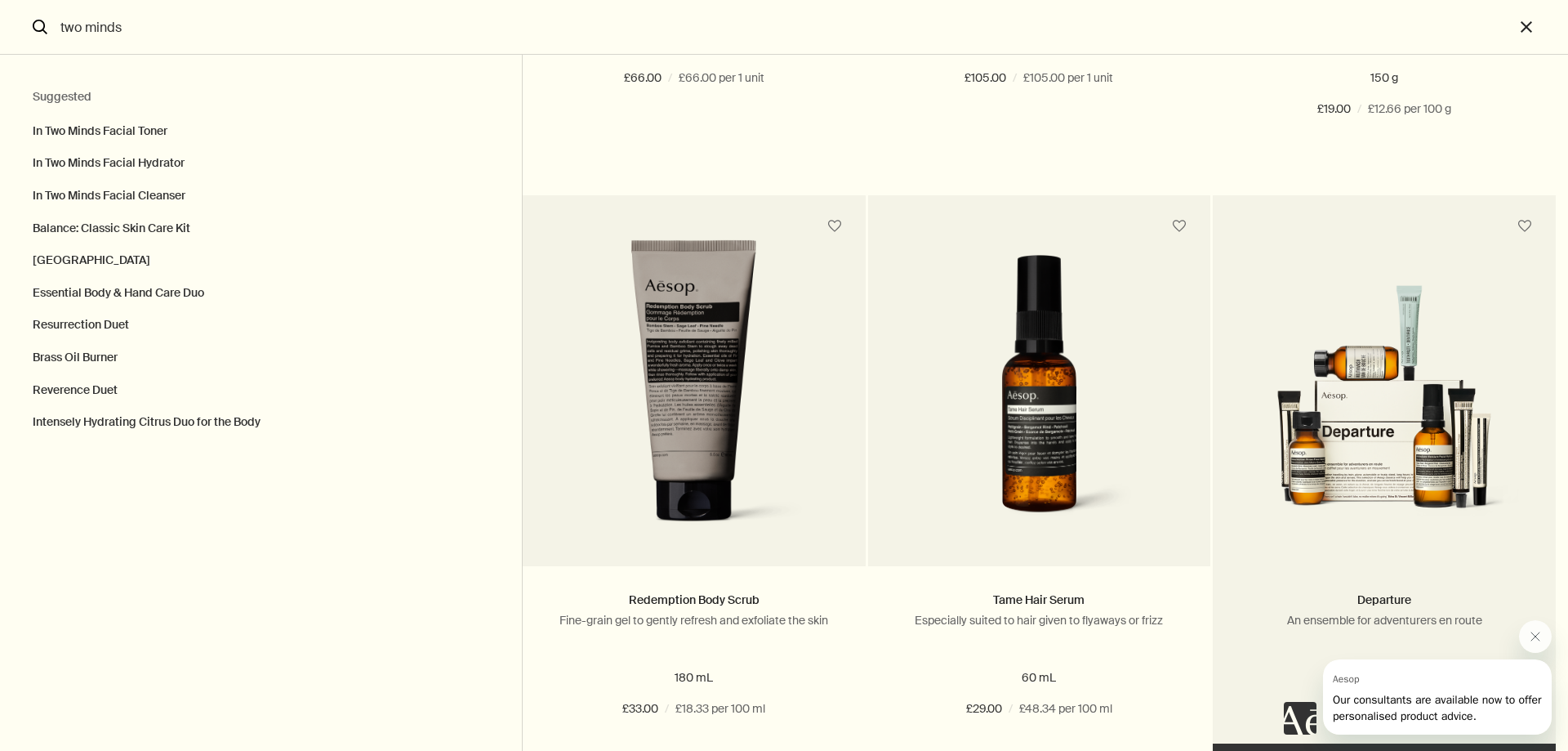 click at bounding box center (1384, 413) 